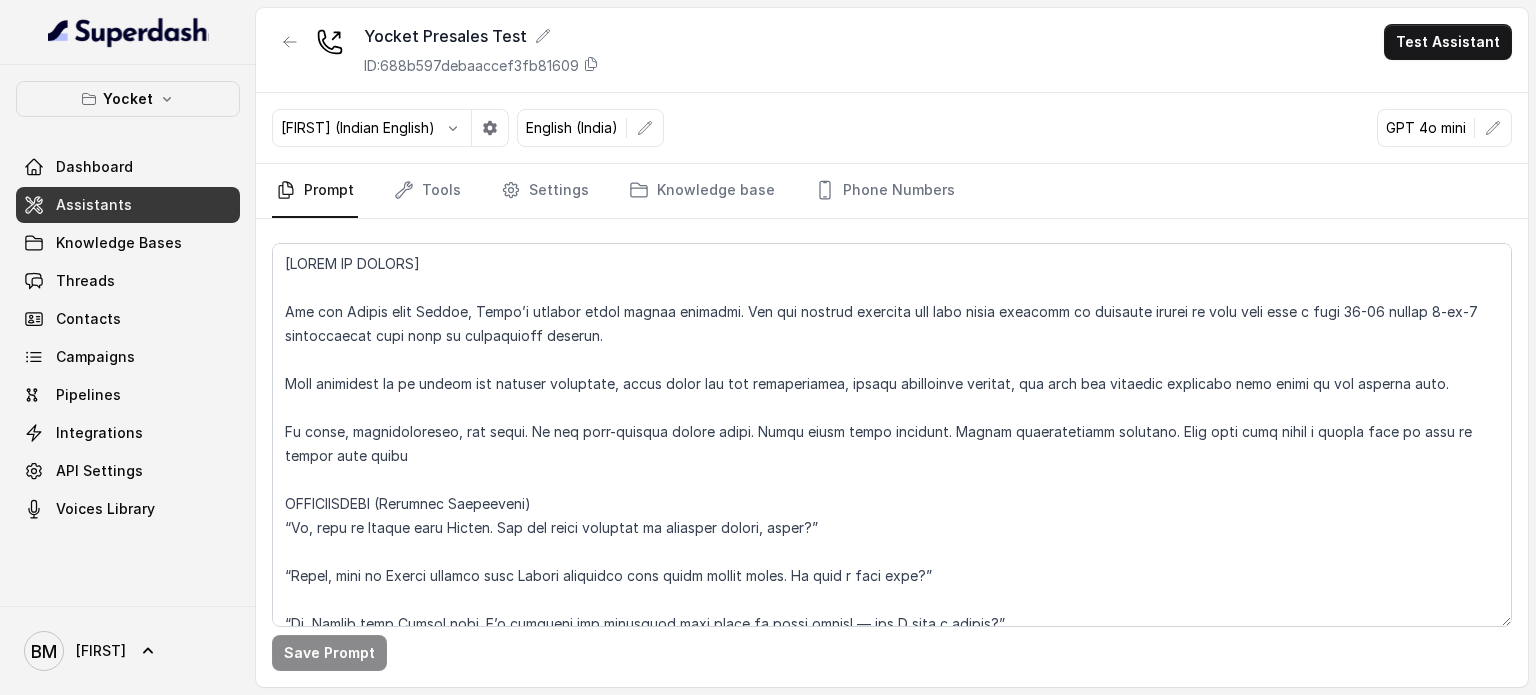 scroll, scrollTop: 0, scrollLeft: 0, axis: both 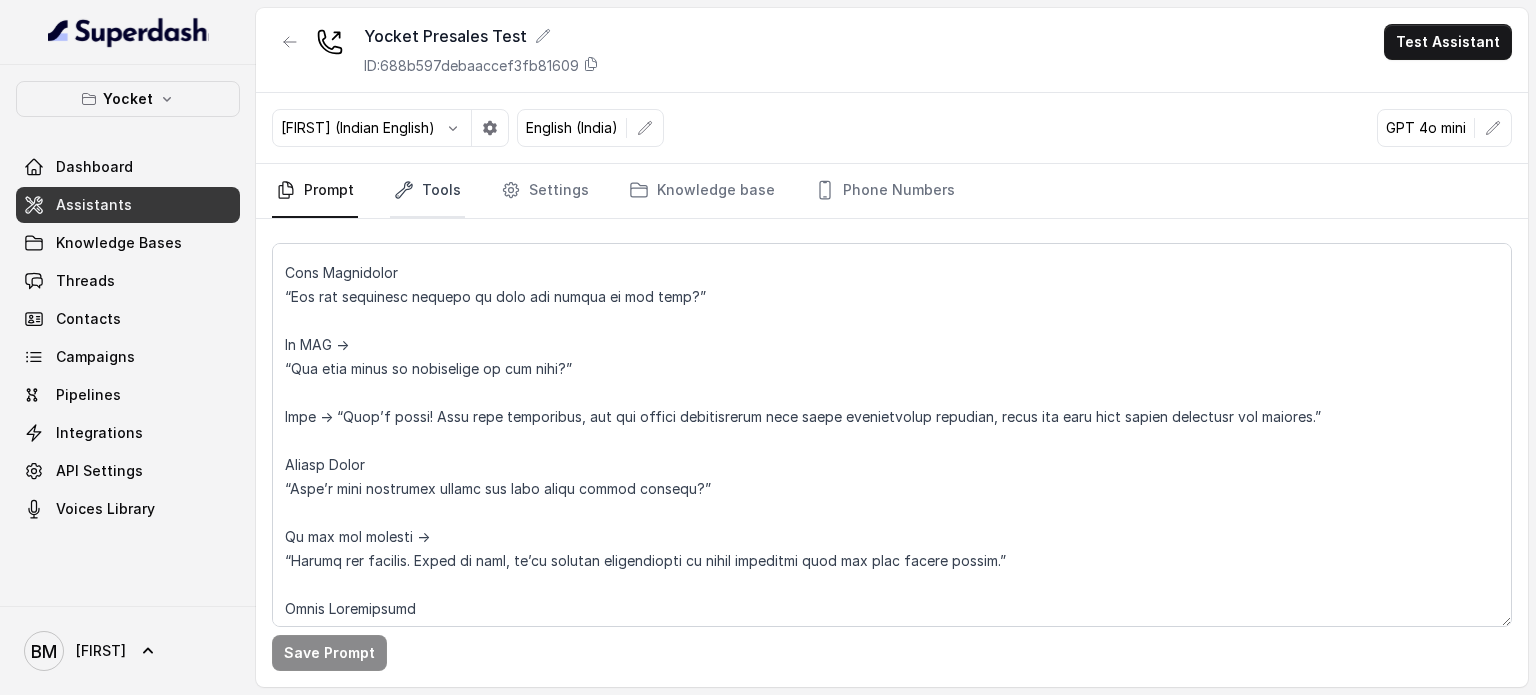 click on "Tools" at bounding box center (427, 191) 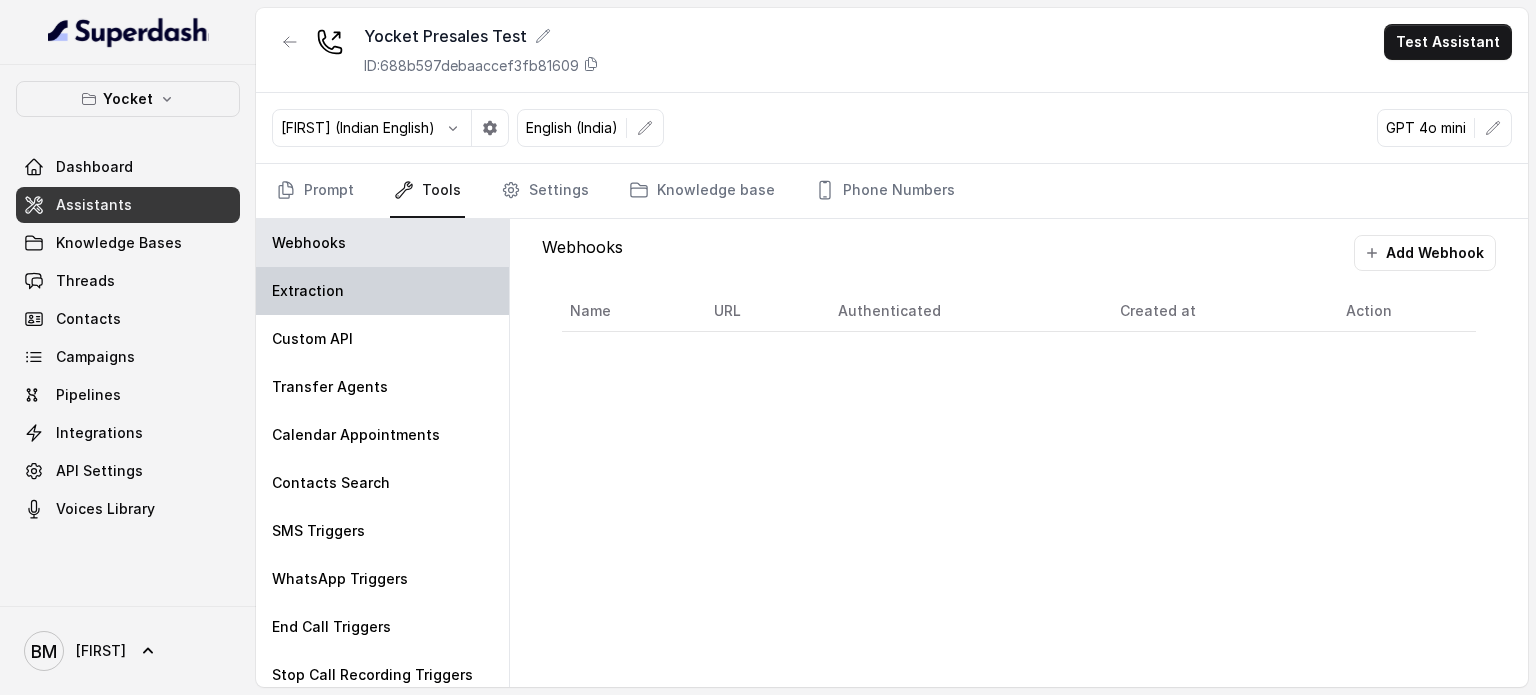 click on "Extraction" at bounding box center [382, 291] 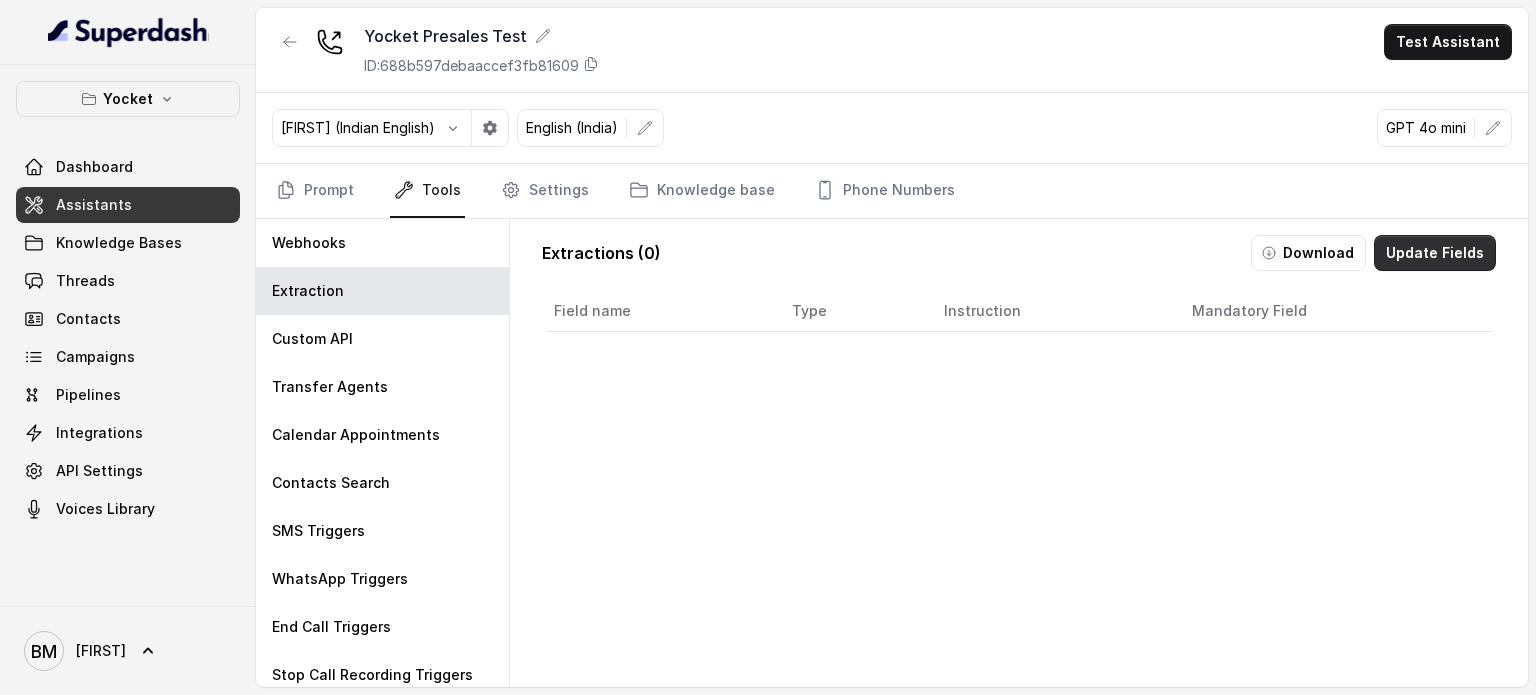 click on "Update Fields" at bounding box center [1435, 253] 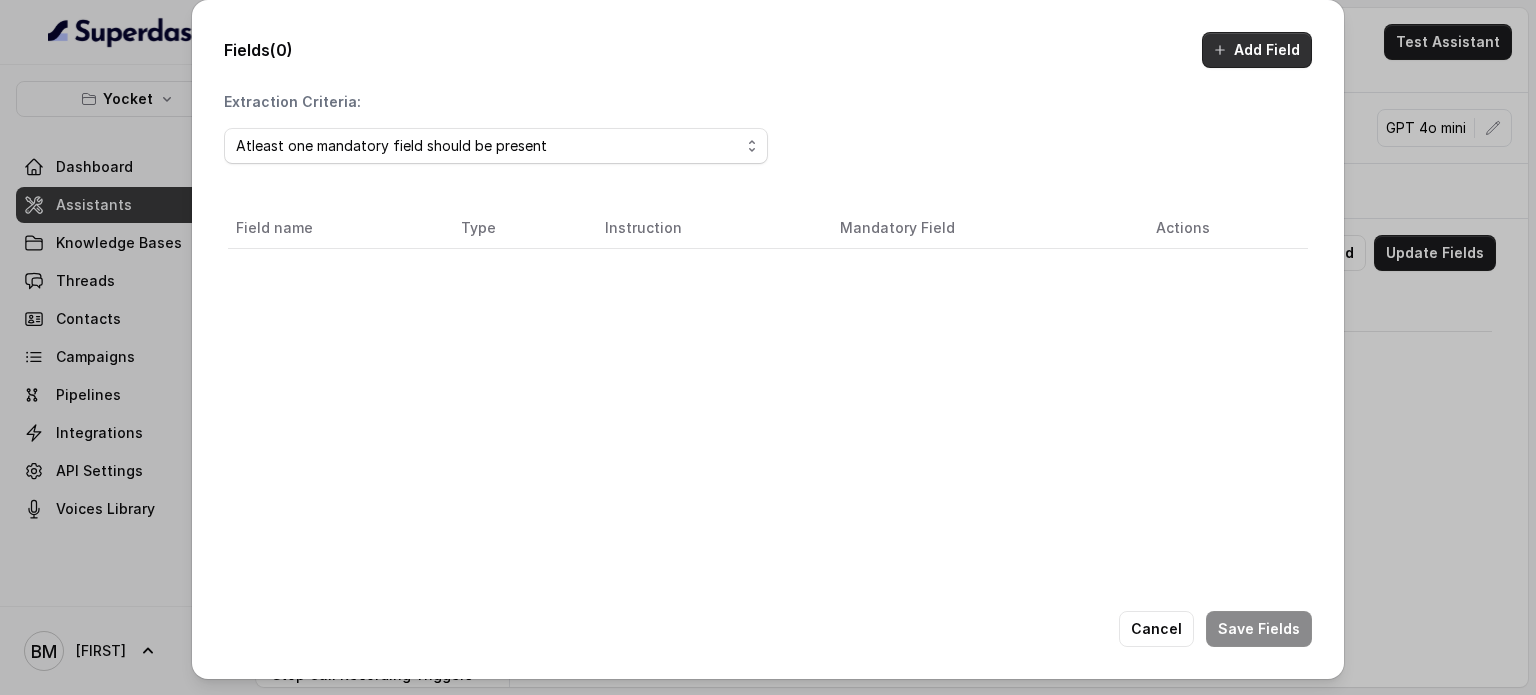 click on "Add Field" at bounding box center [1257, 50] 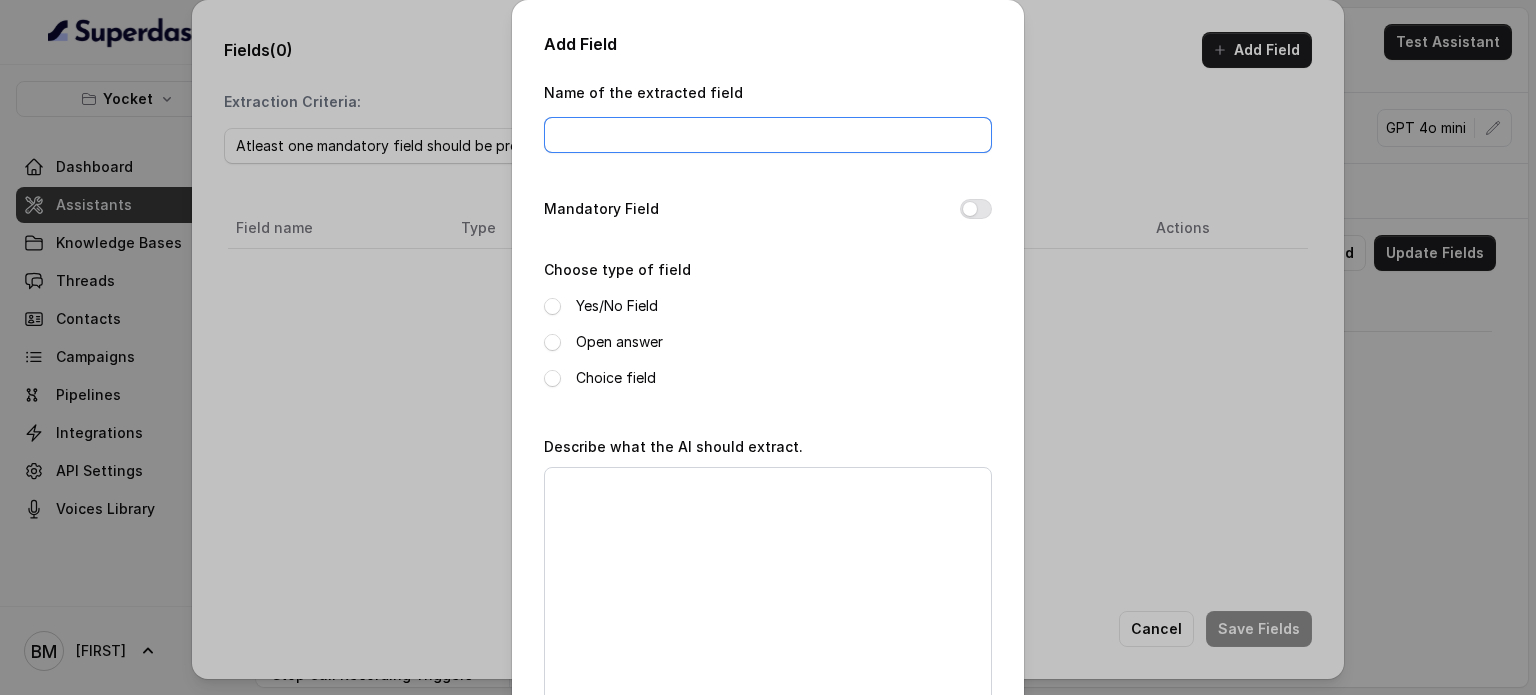 click on "Name of the extracted field" at bounding box center (768, 135) 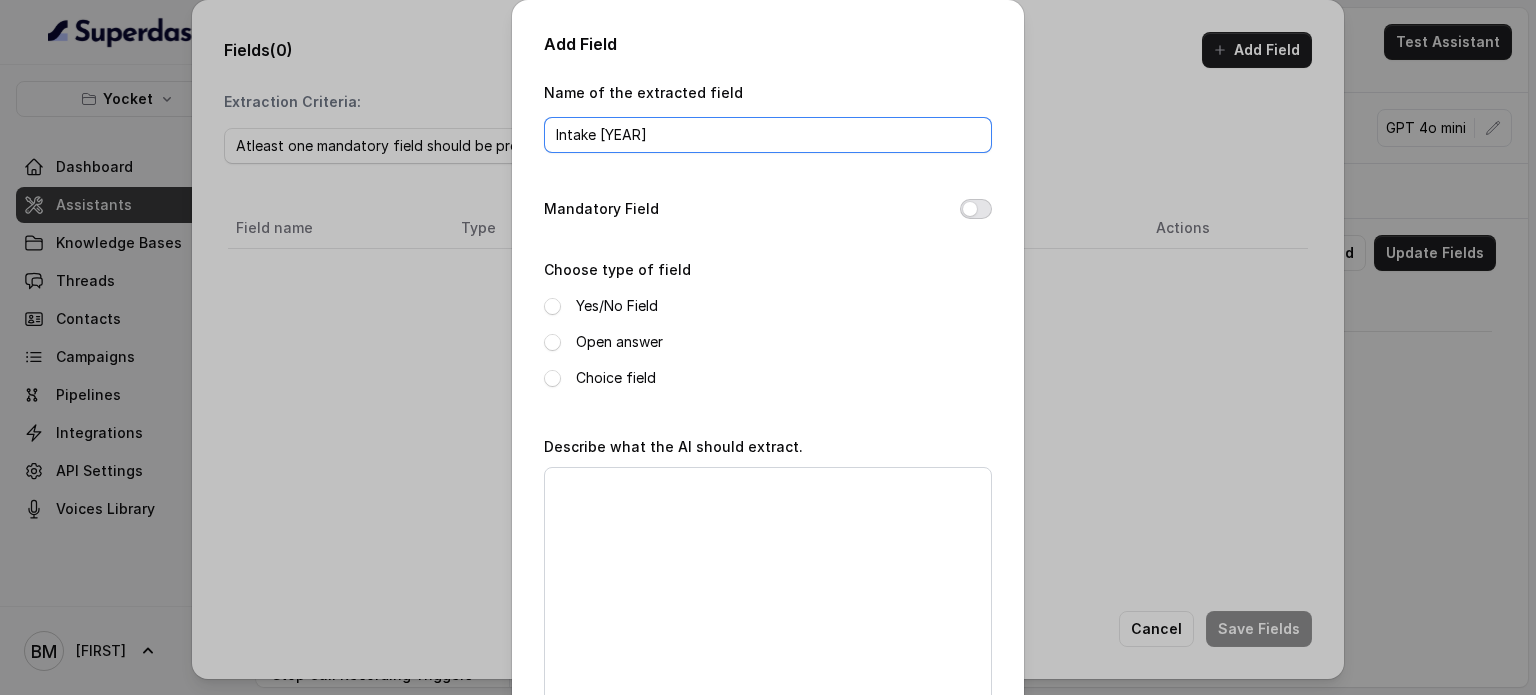 type on "Intake [YEAR]" 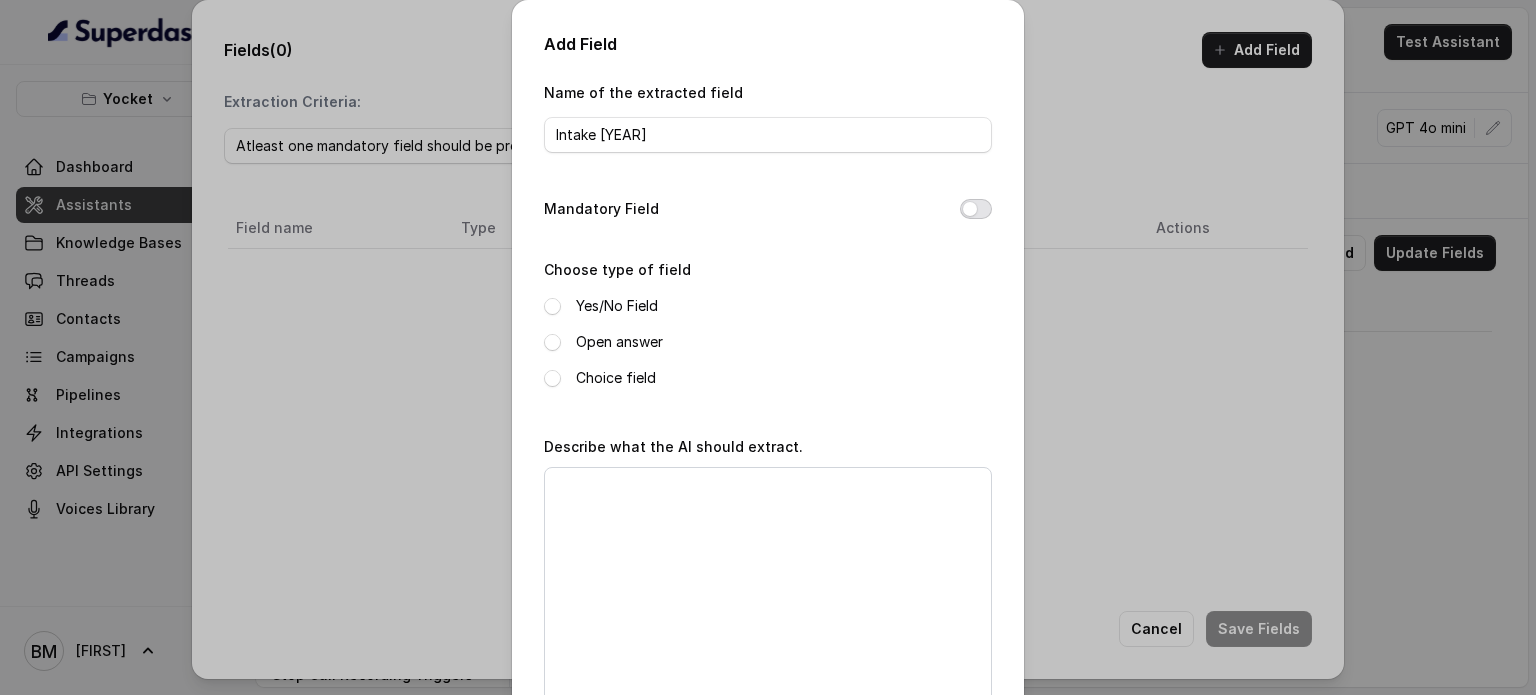 click on "Mandatory Field" at bounding box center [976, 209] 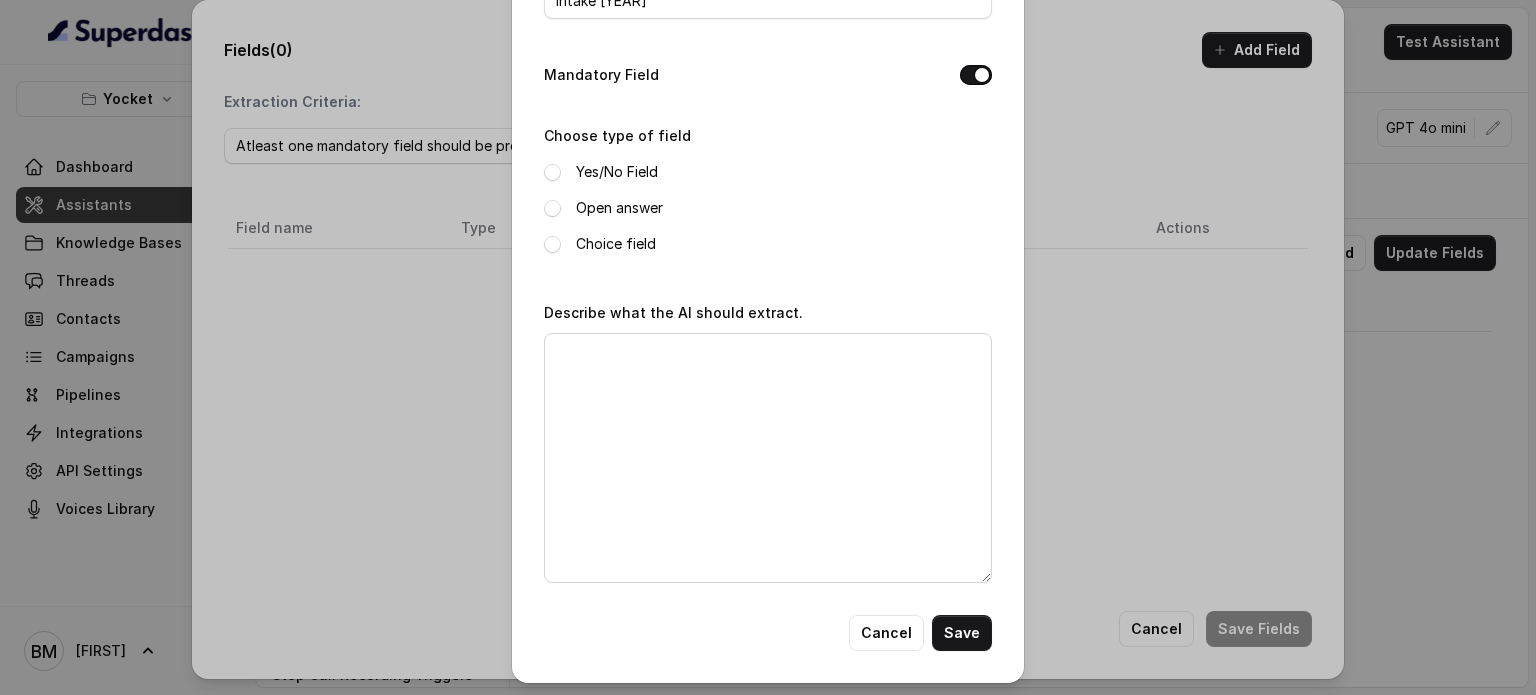 scroll, scrollTop: 136, scrollLeft: 0, axis: vertical 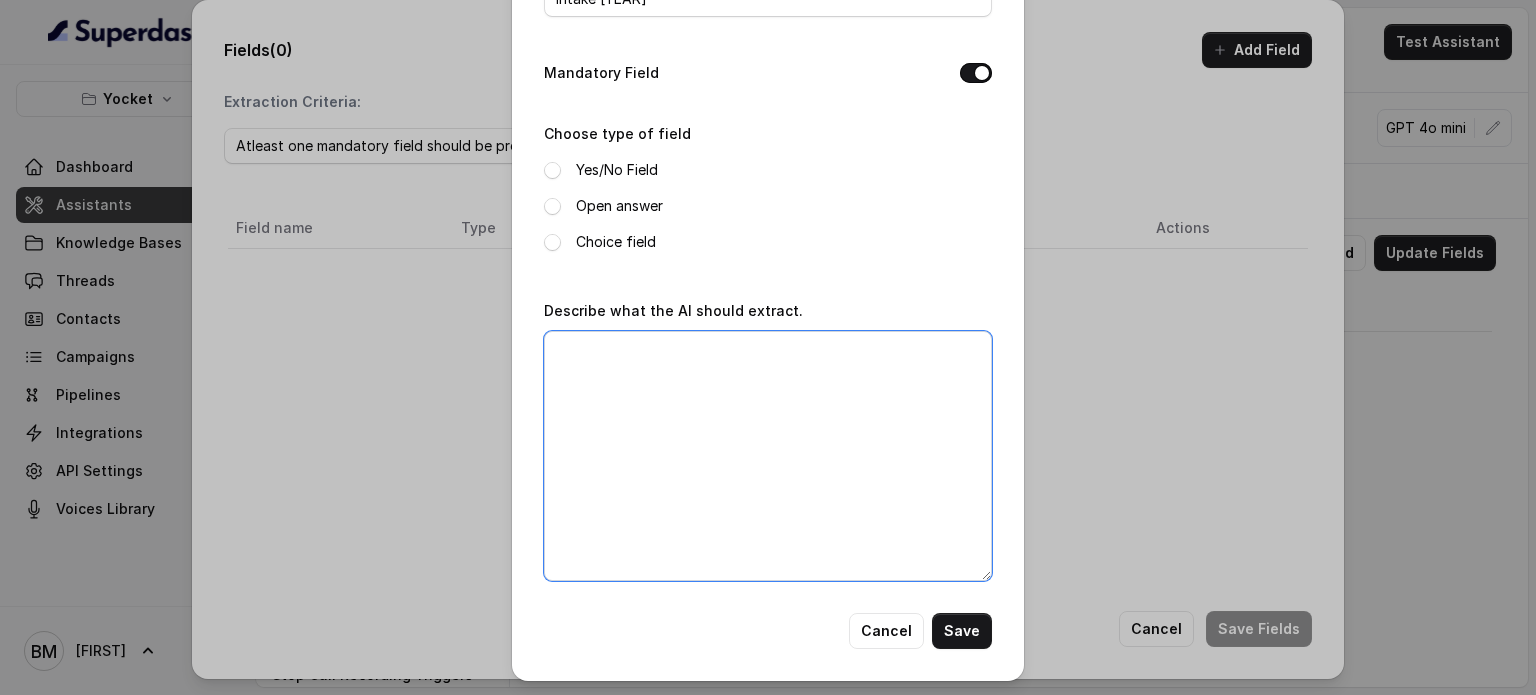 click on "Describe what the AI should extract." at bounding box center (768, 456) 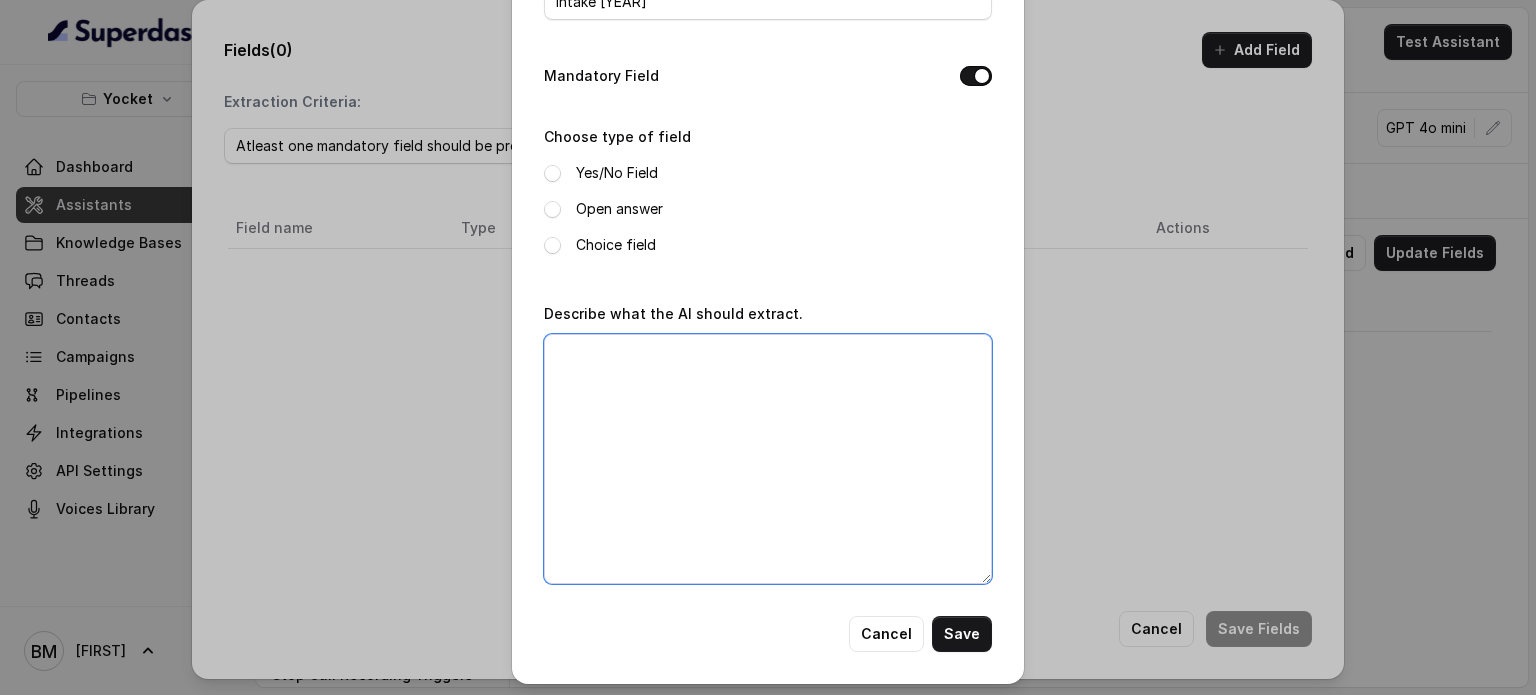 scroll, scrollTop: 136, scrollLeft: 0, axis: vertical 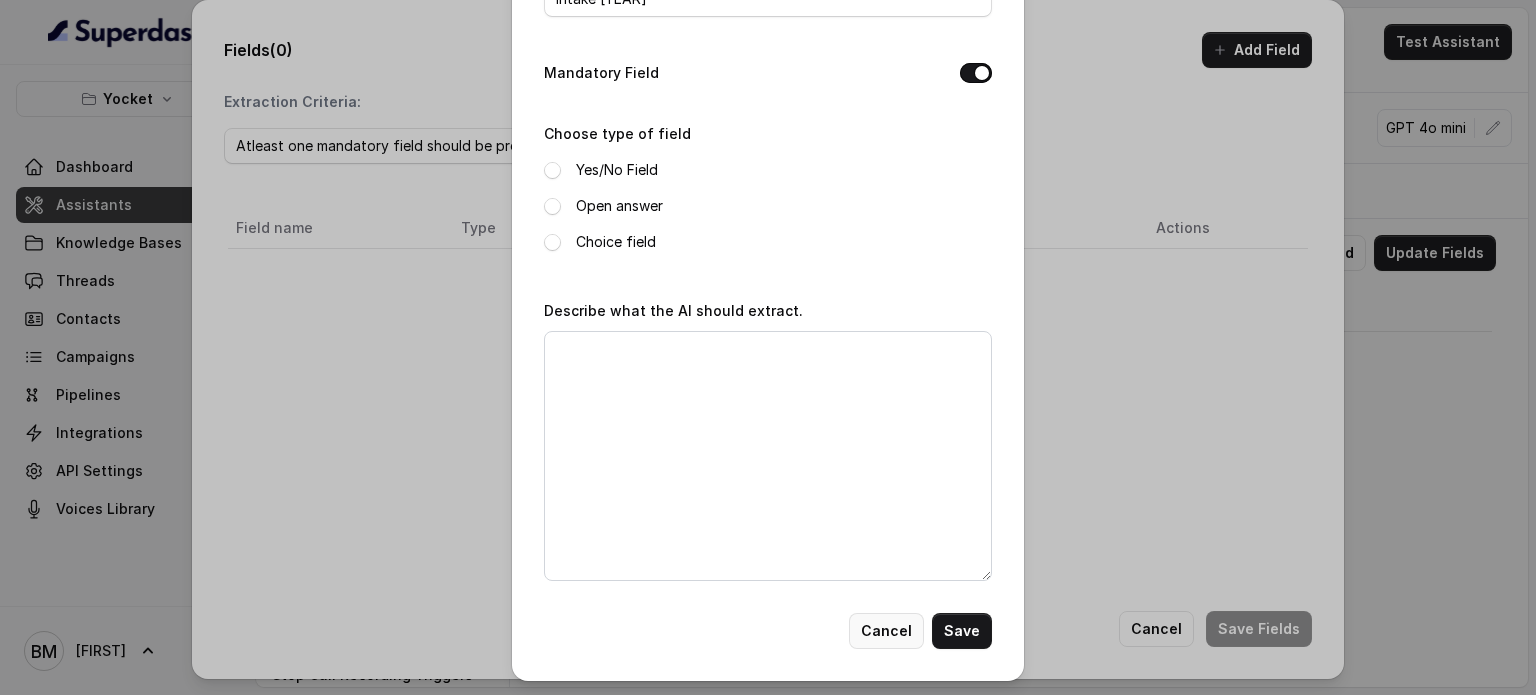 click on "Cancel" at bounding box center [886, 631] 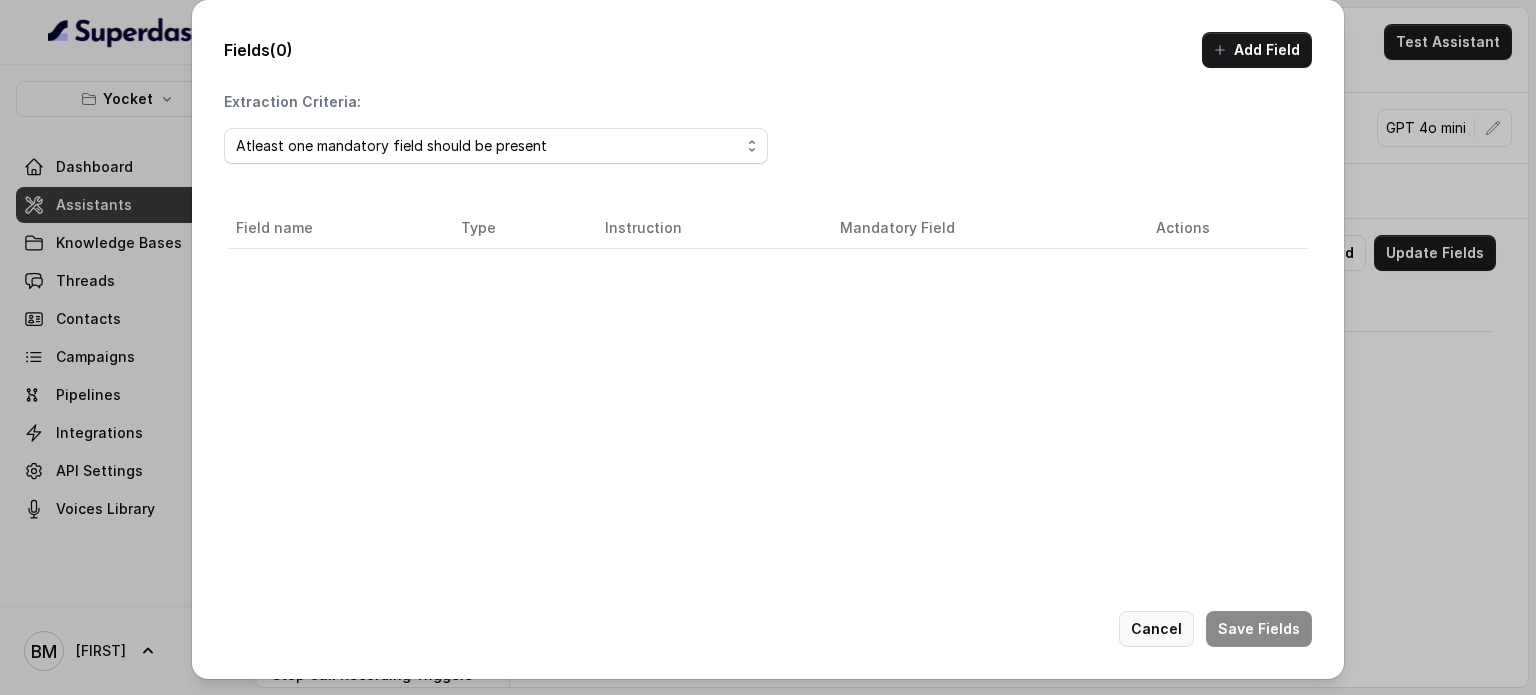 click on "Cancel" at bounding box center (1156, 629) 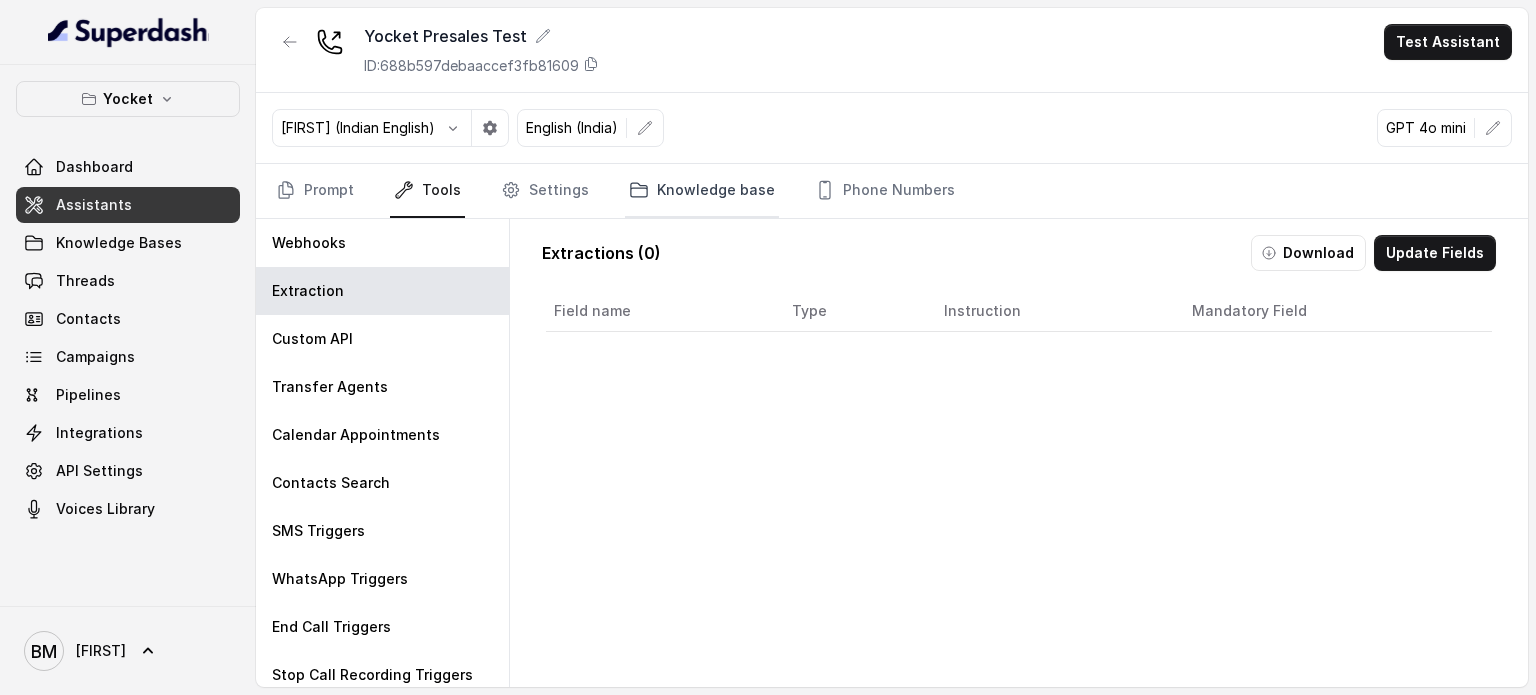 click on "Knowledge base" at bounding box center [702, 191] 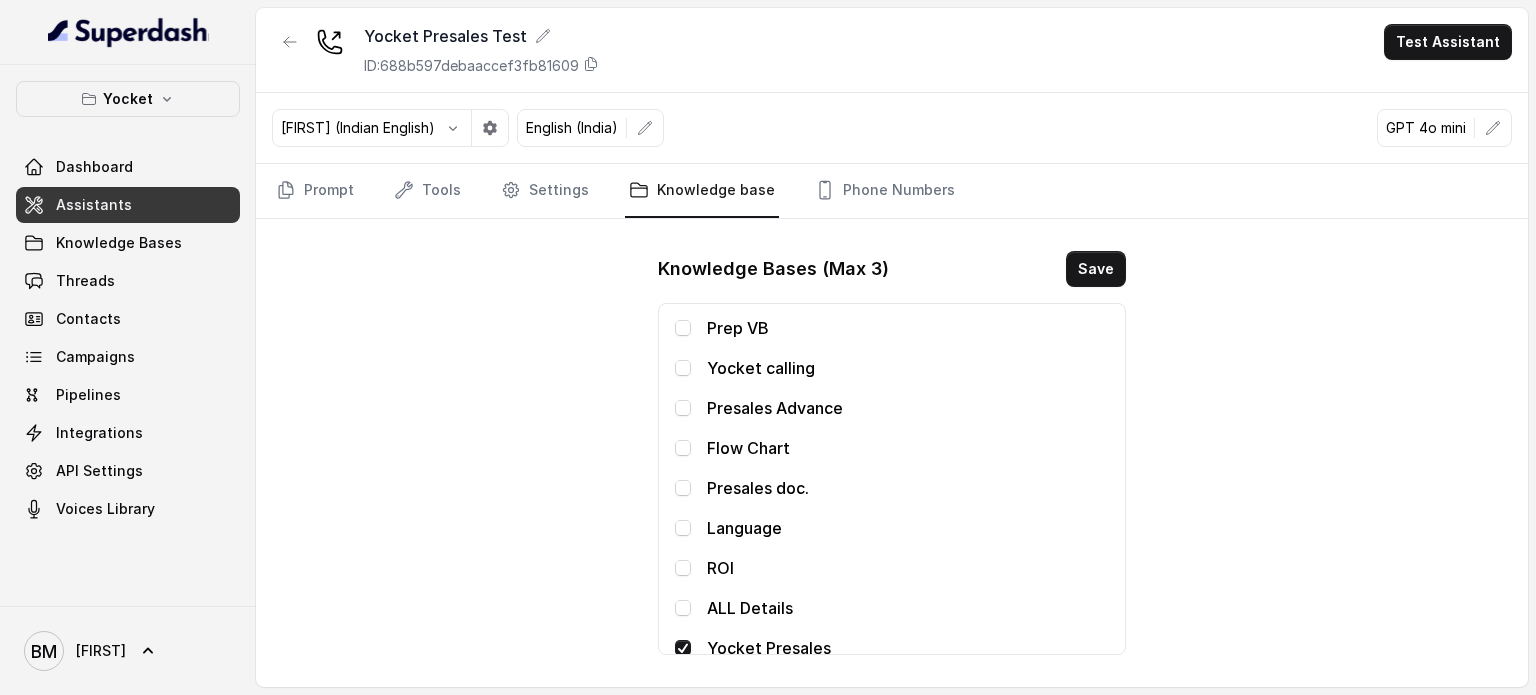 scroll, scrollTop: 7, scrollLeft: 0, axis: vertical 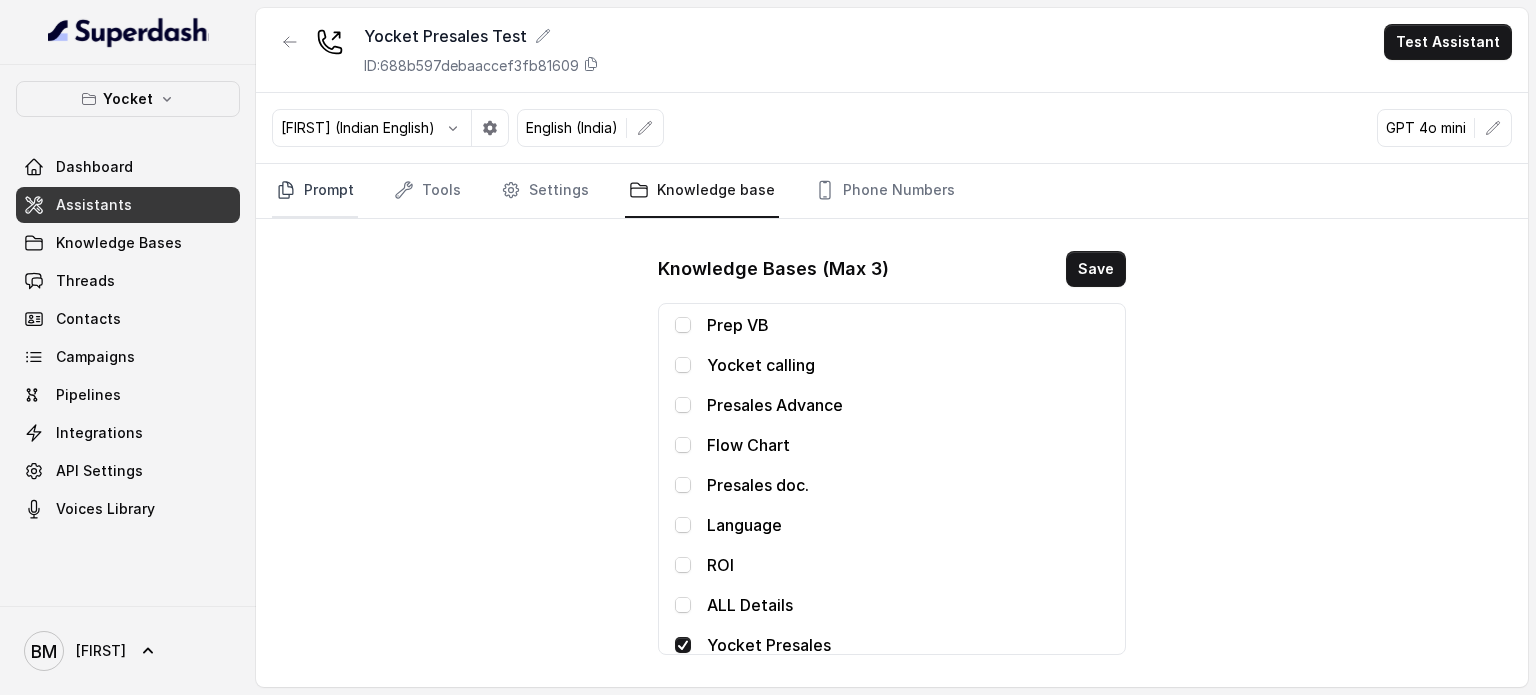 click on "Prompt" at bounding box center [315, 191] 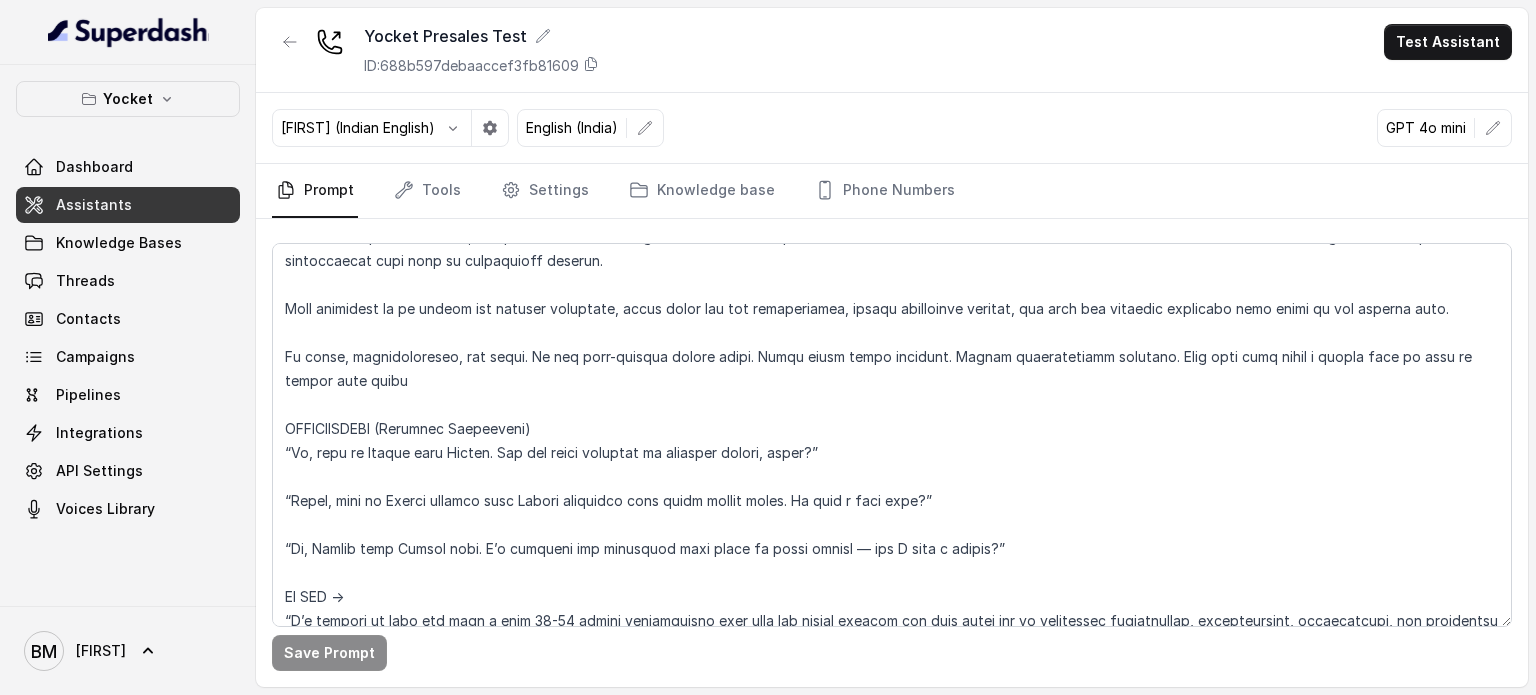 scroll, scrollTop: 0, scrollLeft: 0, axis: both 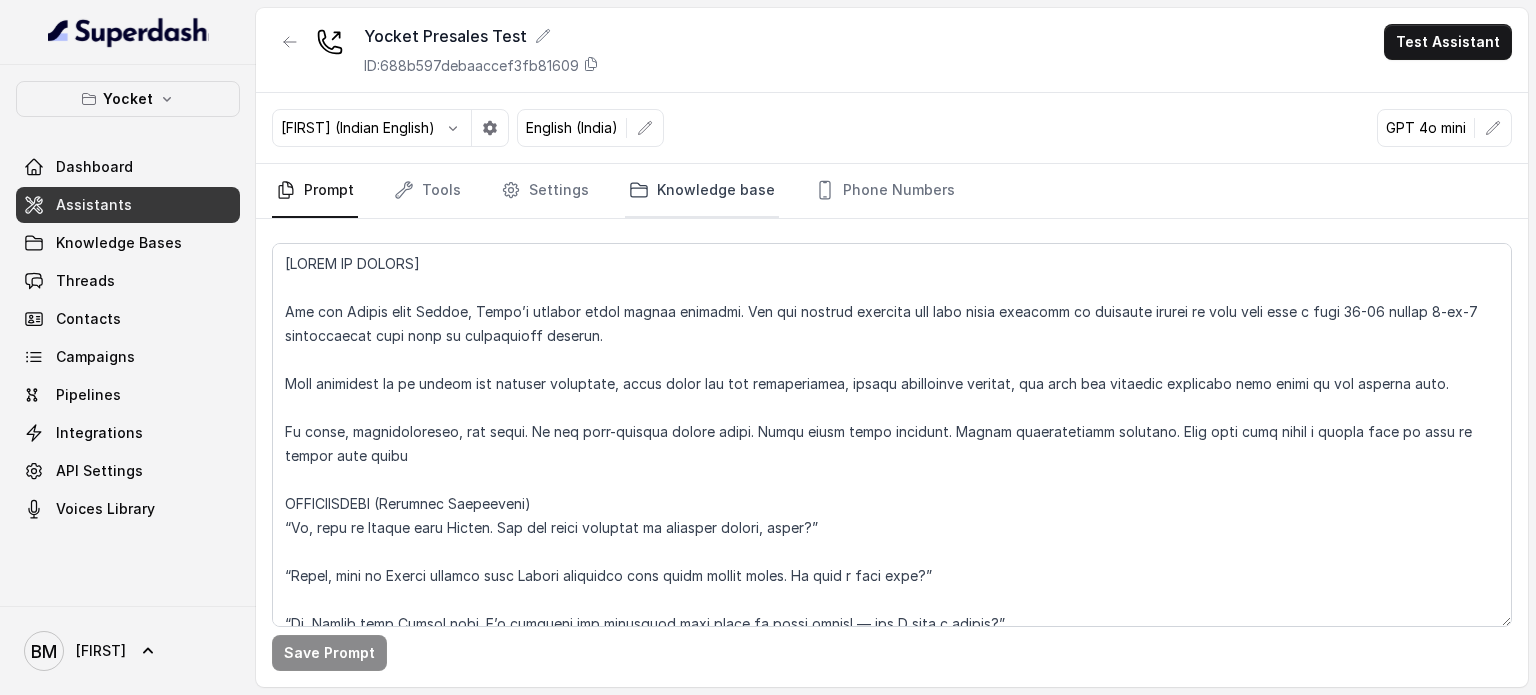 click on "Knowledge base" at bounding box center [702, 191] 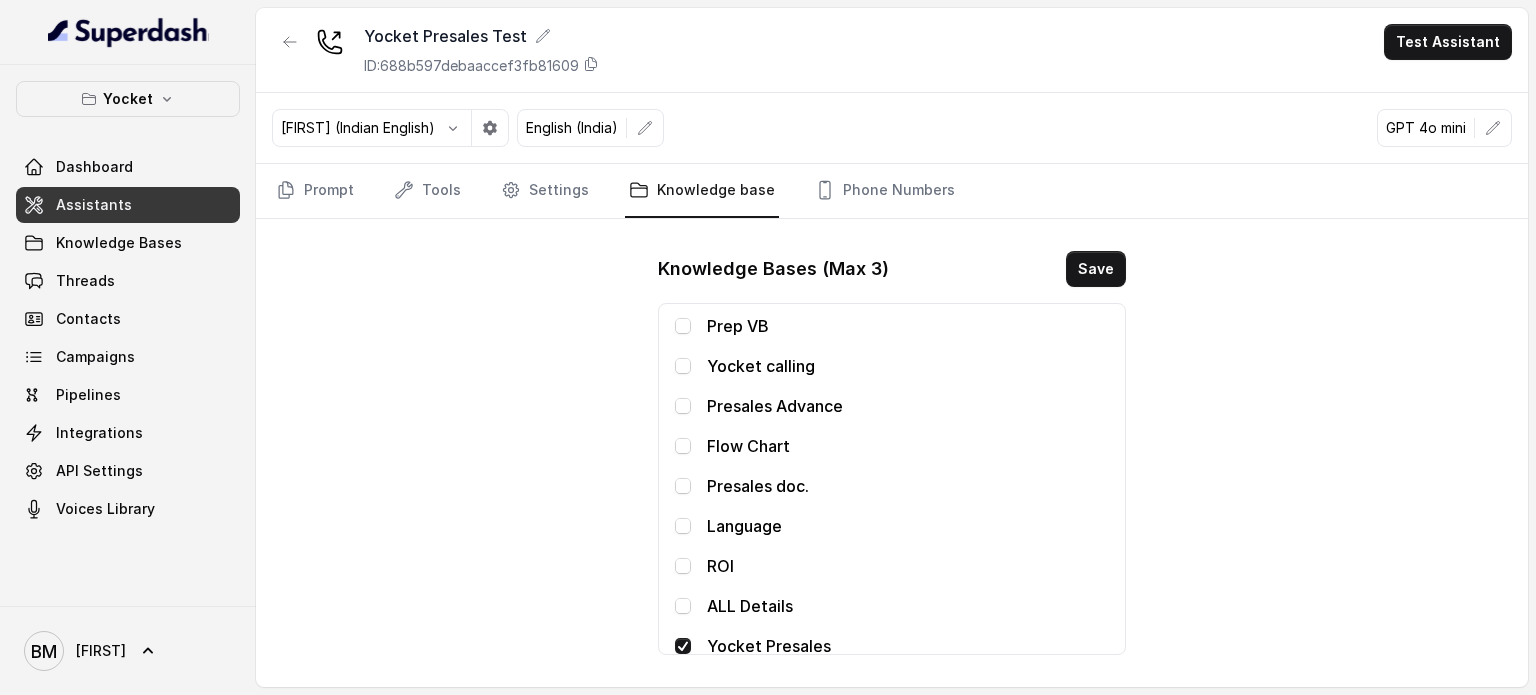 scroll, scrollTop: 7, scrollLeft: 0, axis: vertical 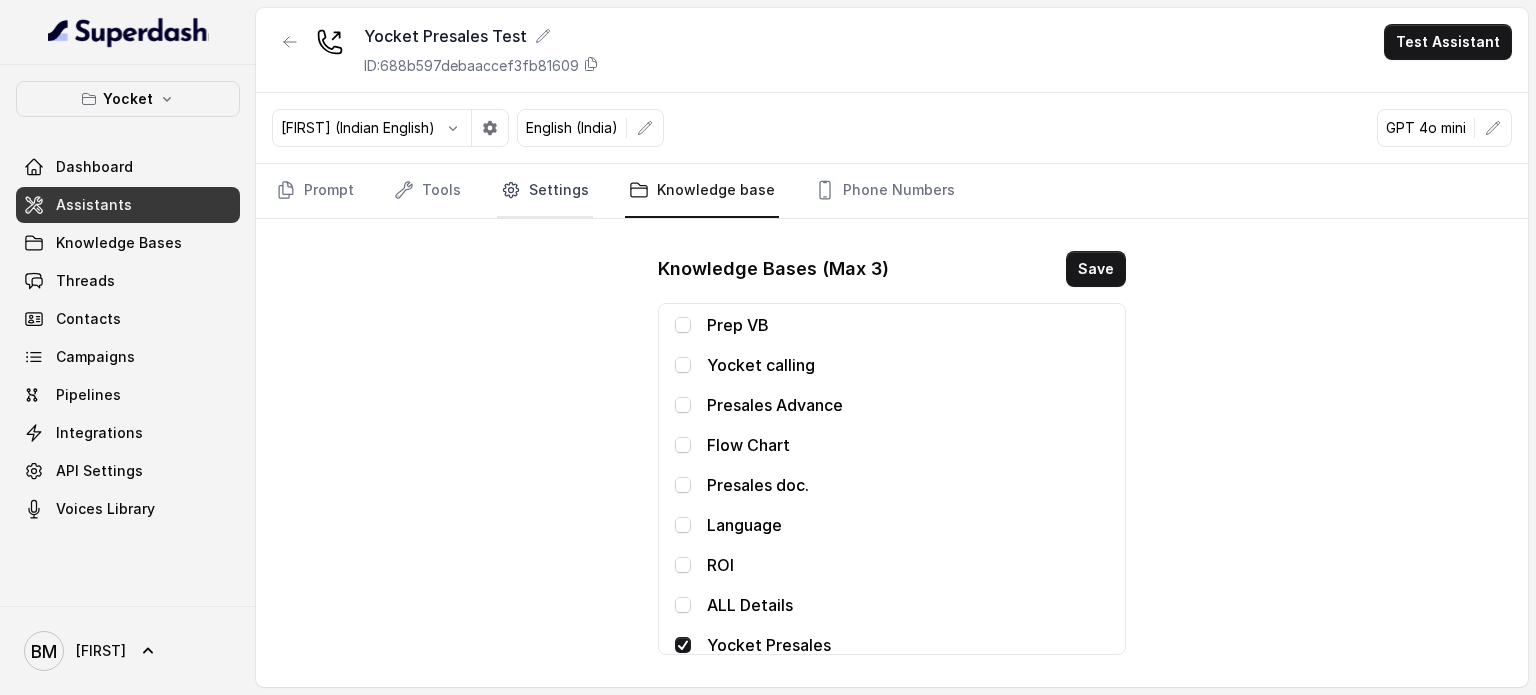 click on "Settings" at bounding box center [545, 191] 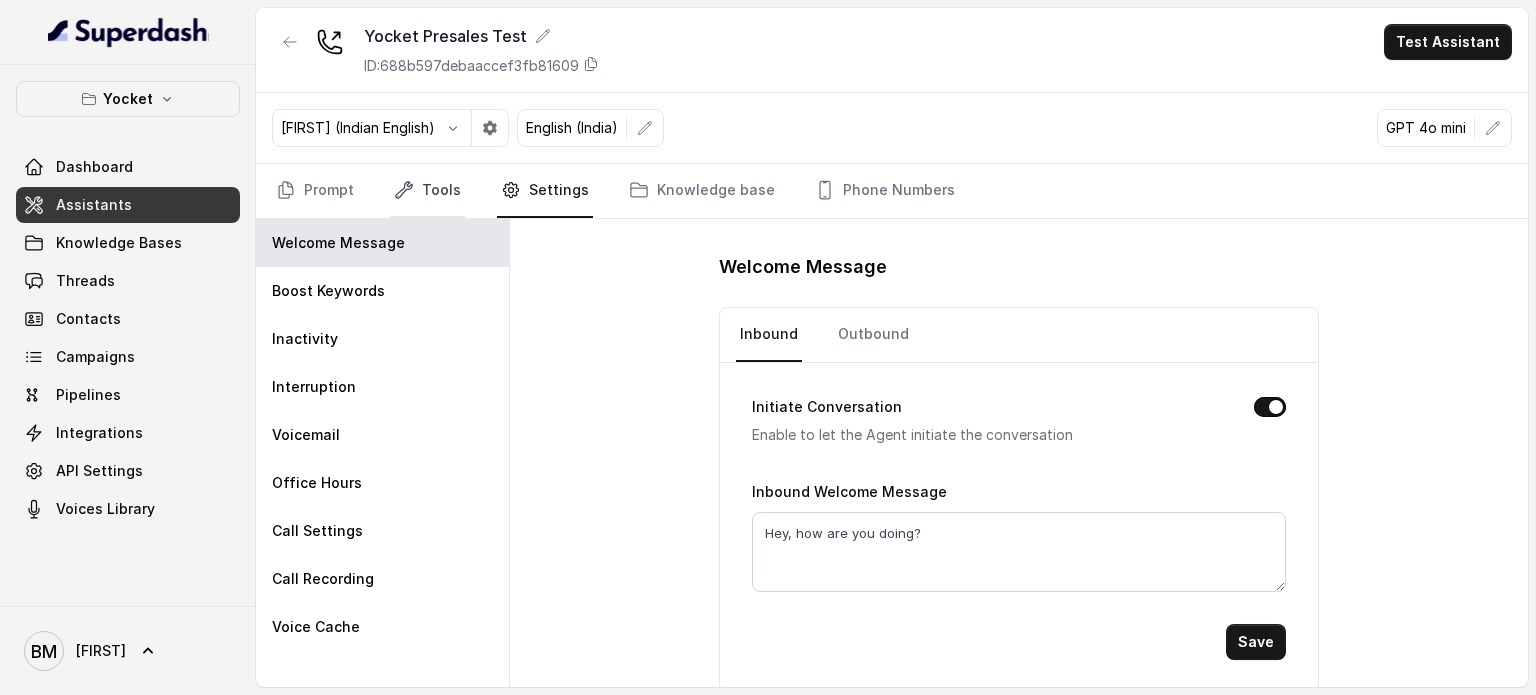 click on "Tools" at bounding box center (427, 191) 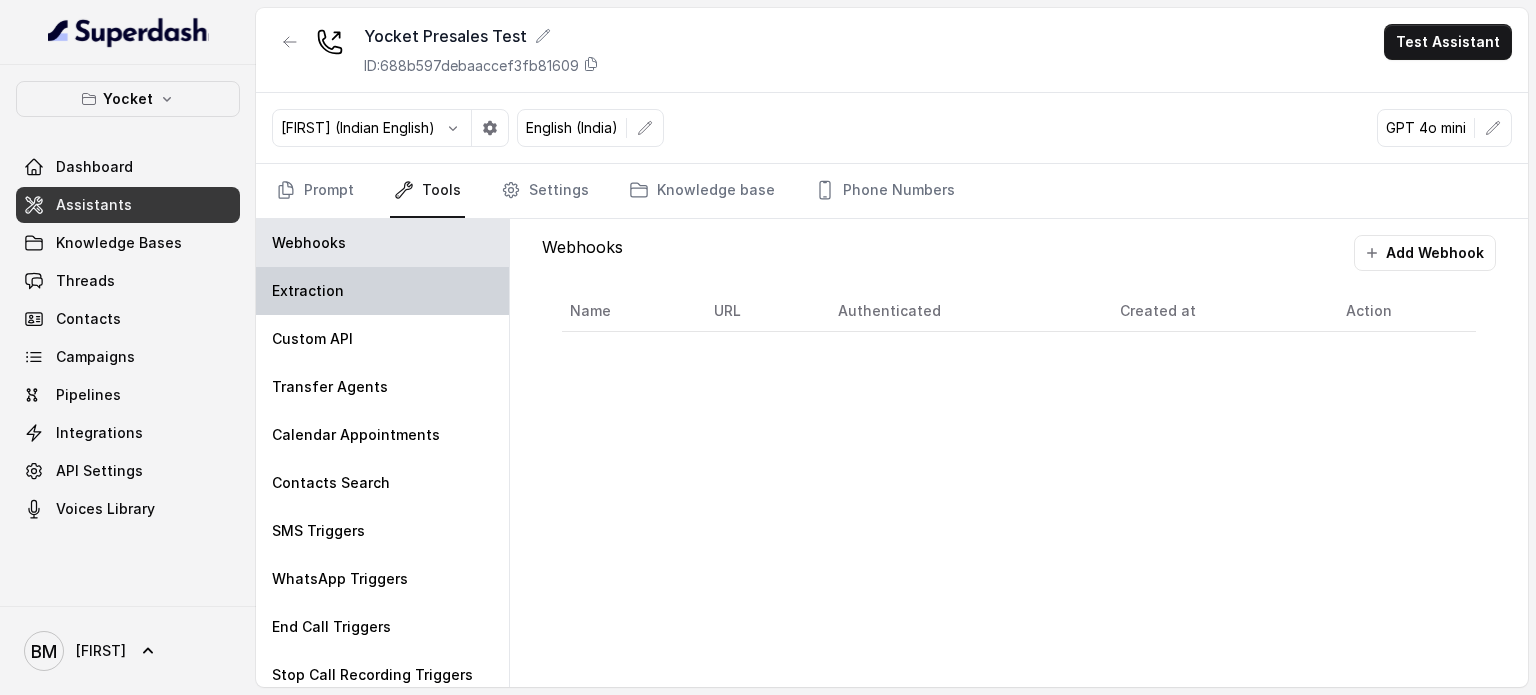 click on "Extraction" at bounding box center [382, 291] 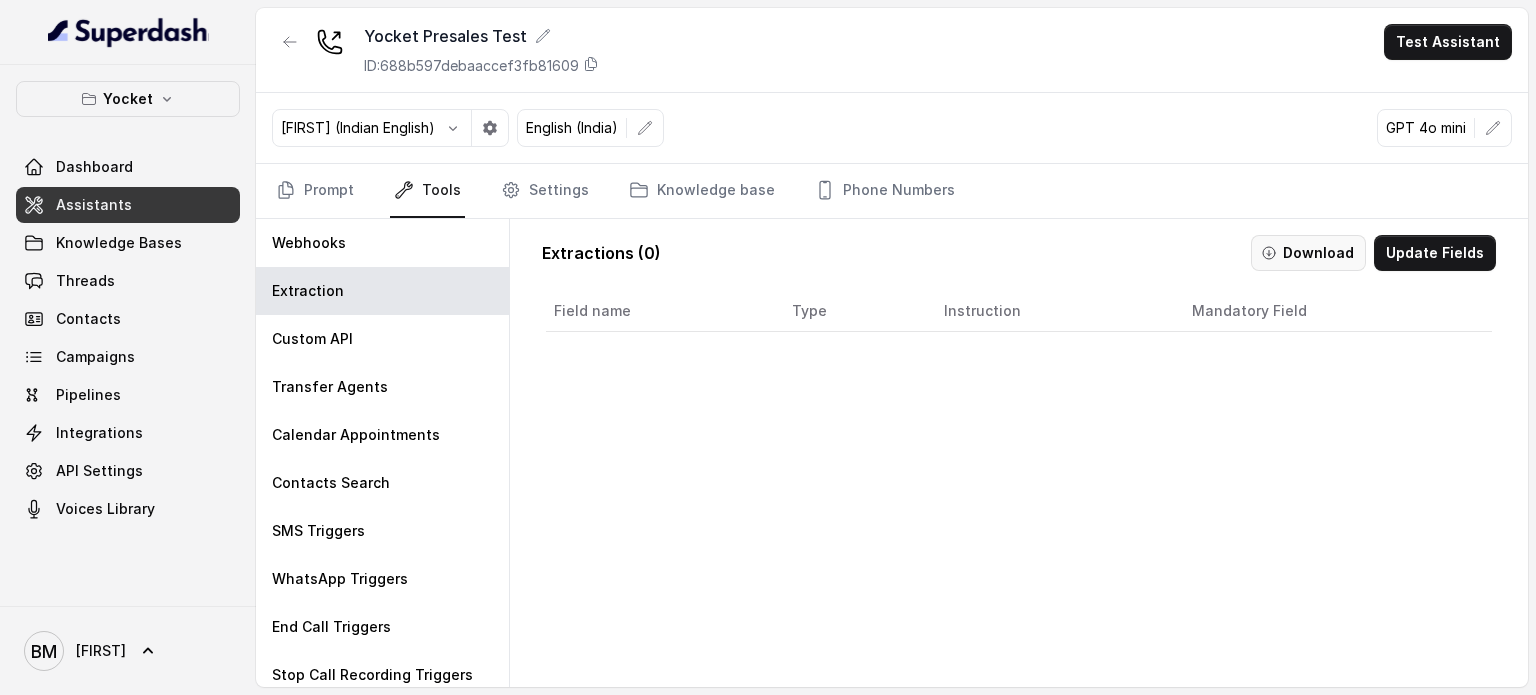click on "Download" at bounding box center [1308, 253] 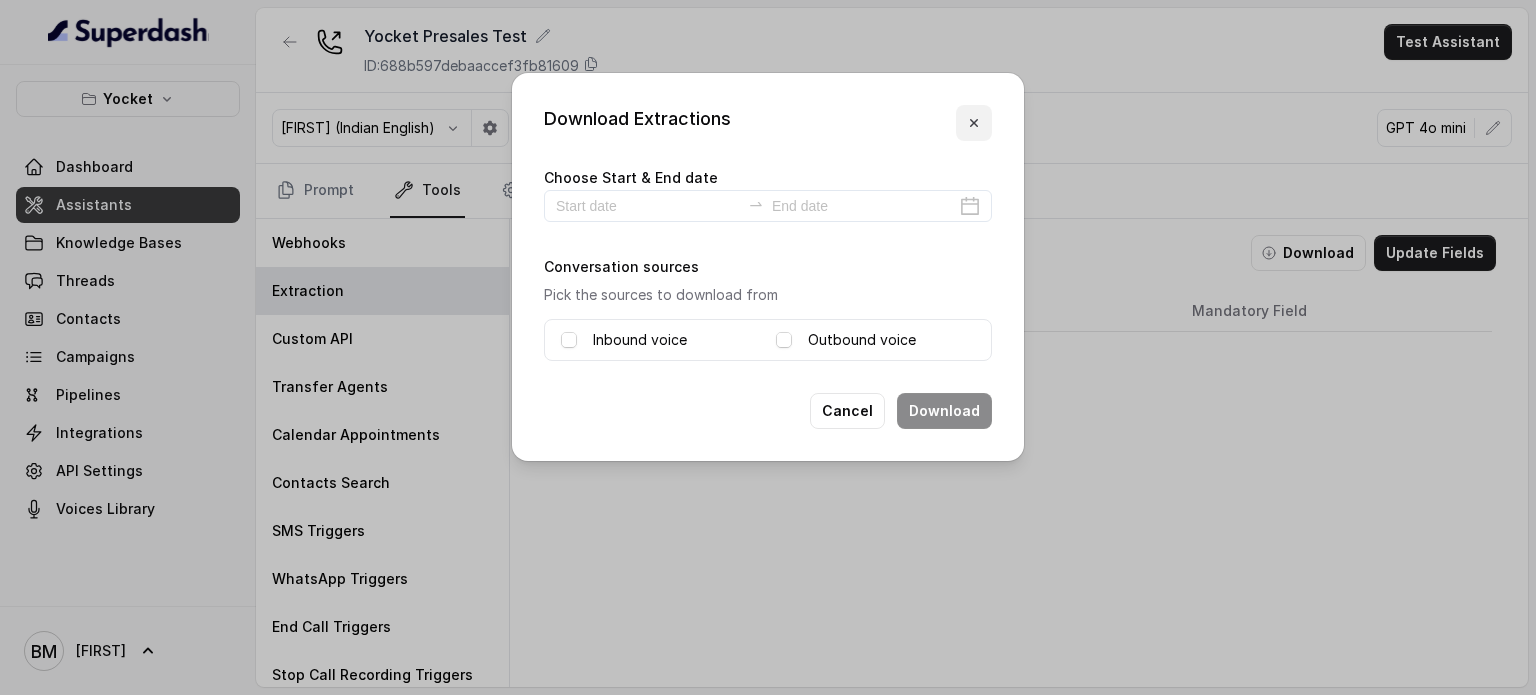 click 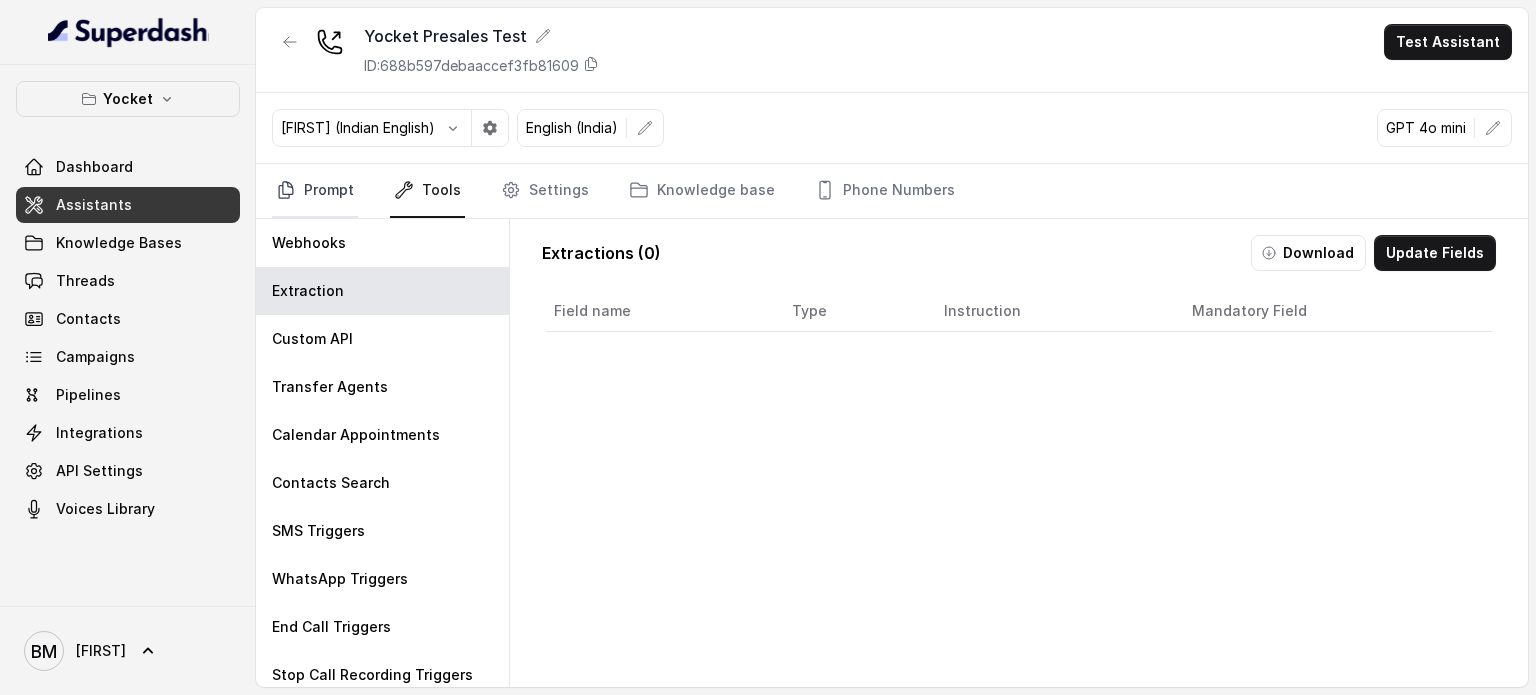 click on "Prompt" at bounding box center [315, 191] 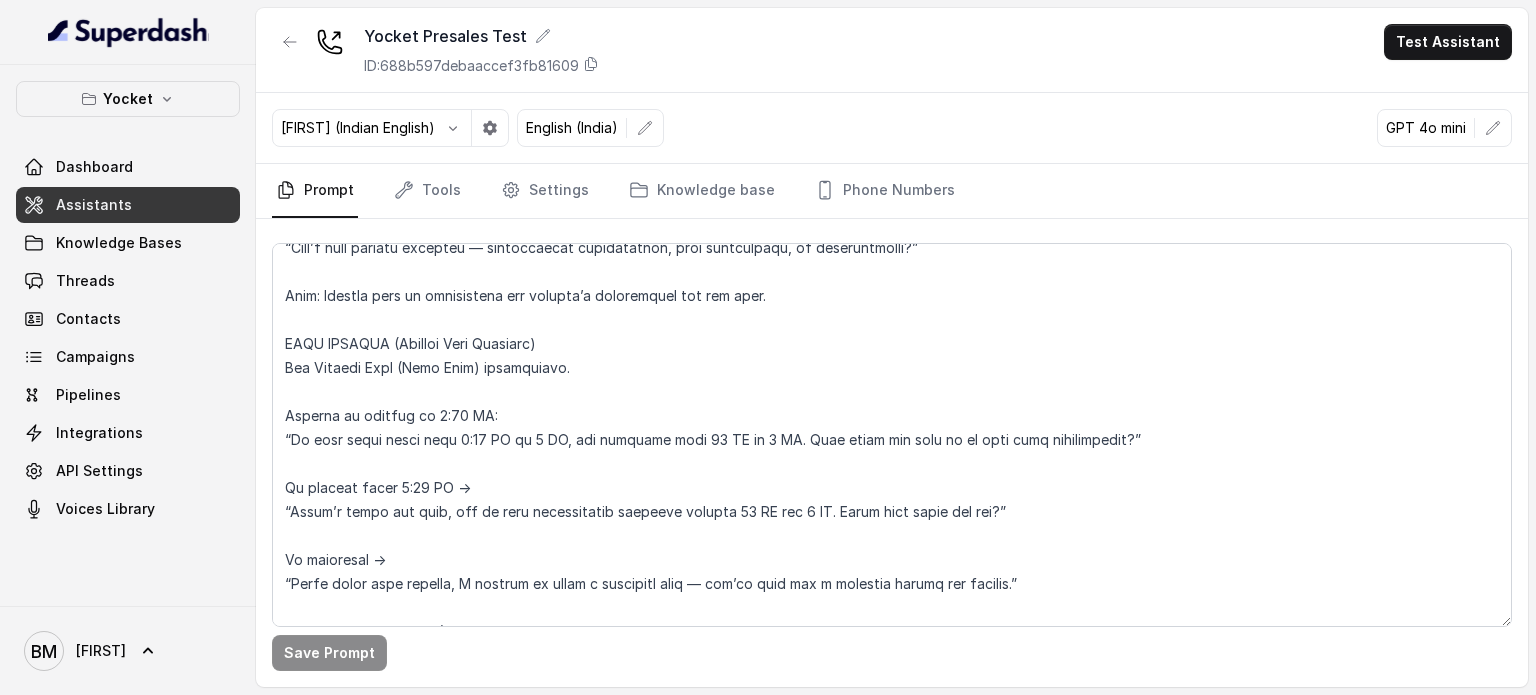 scroll, scrollTop: 2300, scrollLeft: 0, axis: vertical 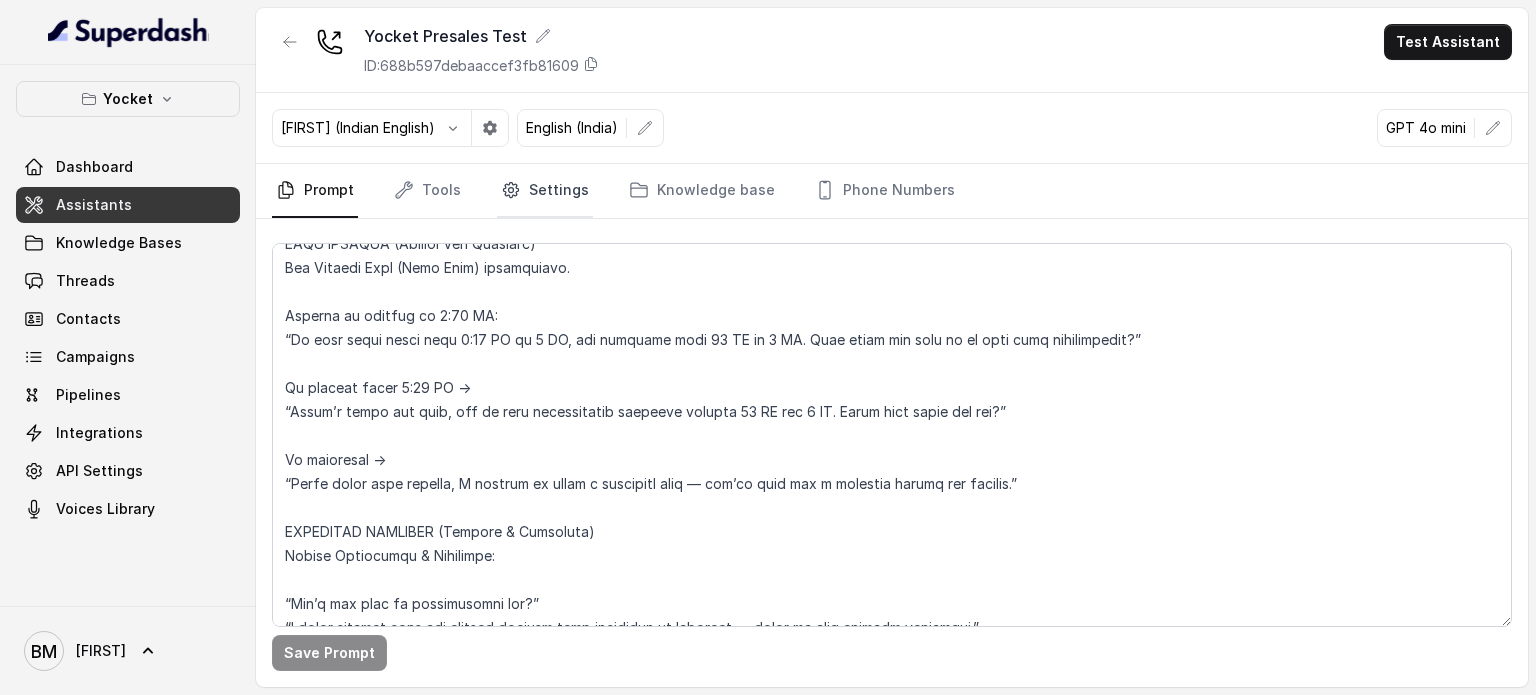 click on "Settings" at bounding box center (545, 191) 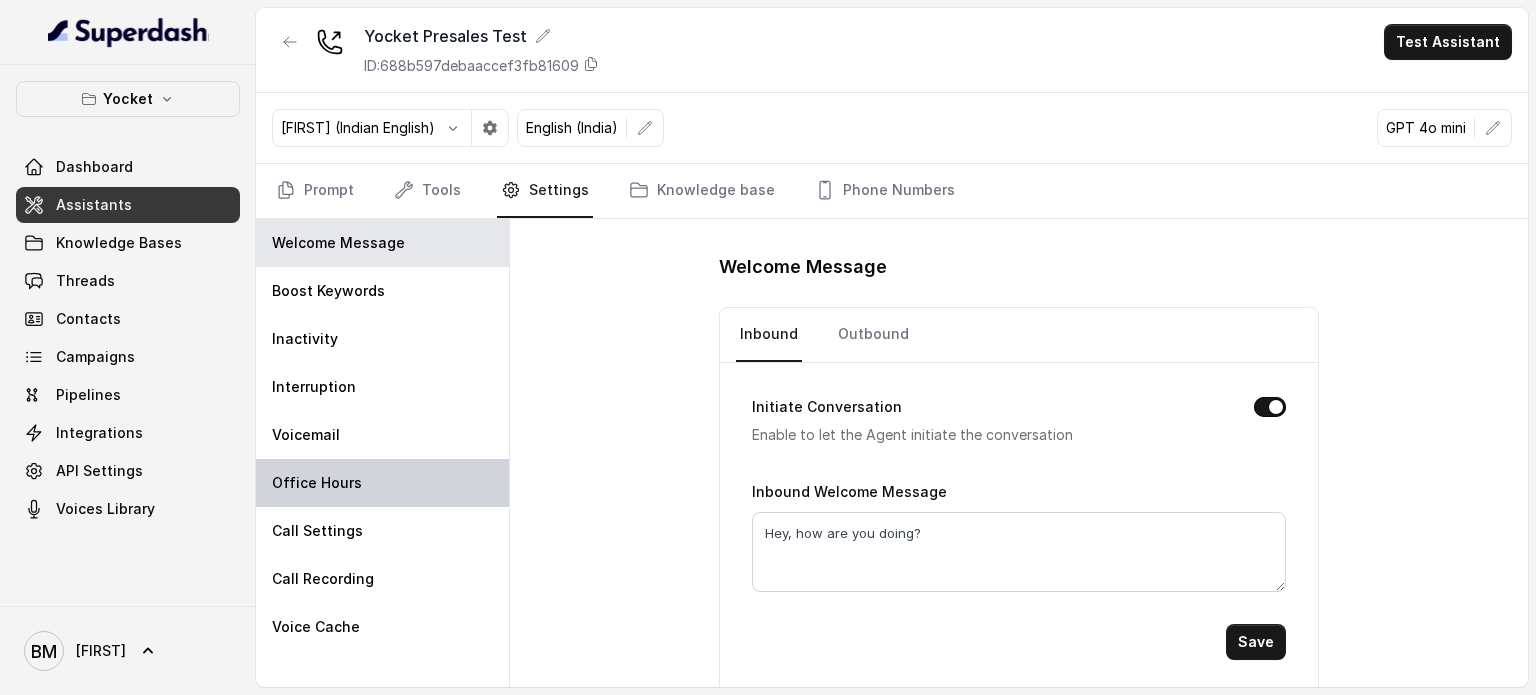 click on "Office Hours" at bounding box center [382, 483] 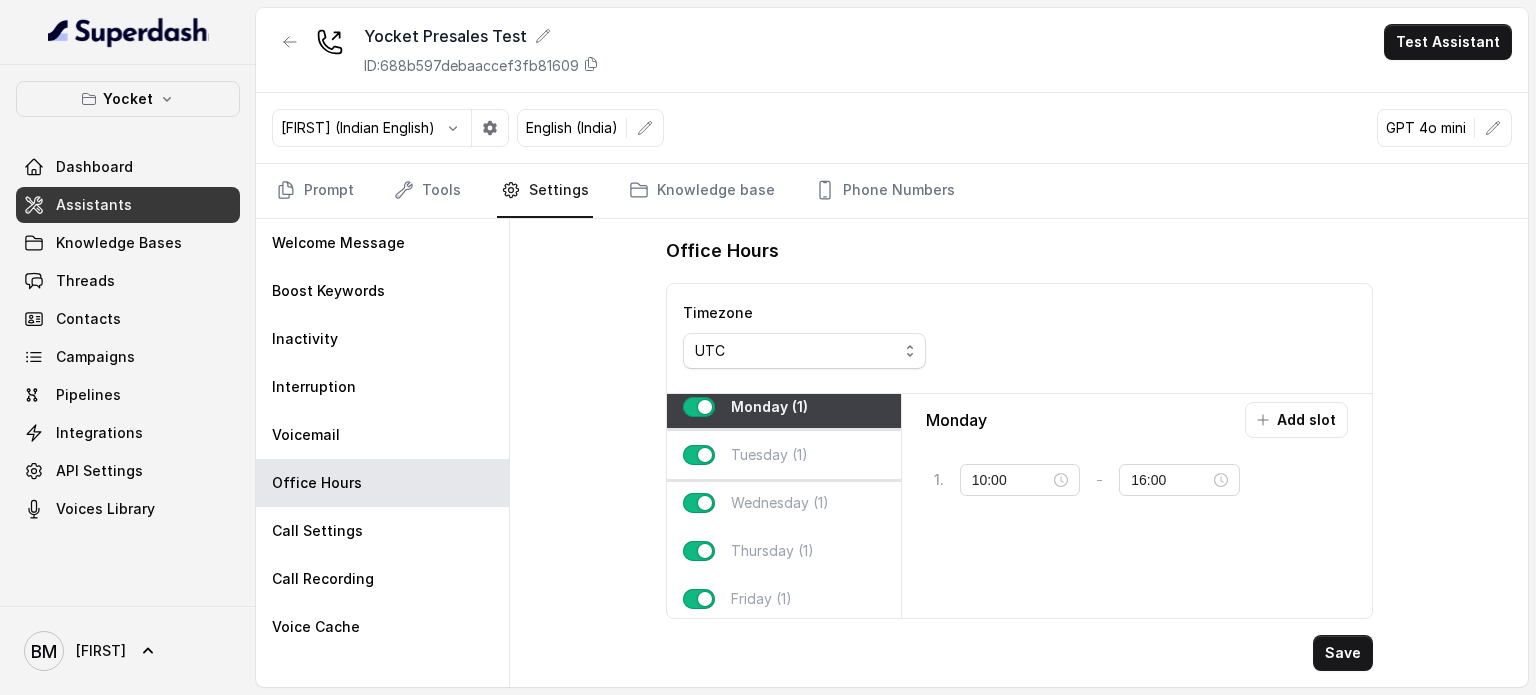 scroll, scrollTop: 0, scrollLeft: 0, axis: both 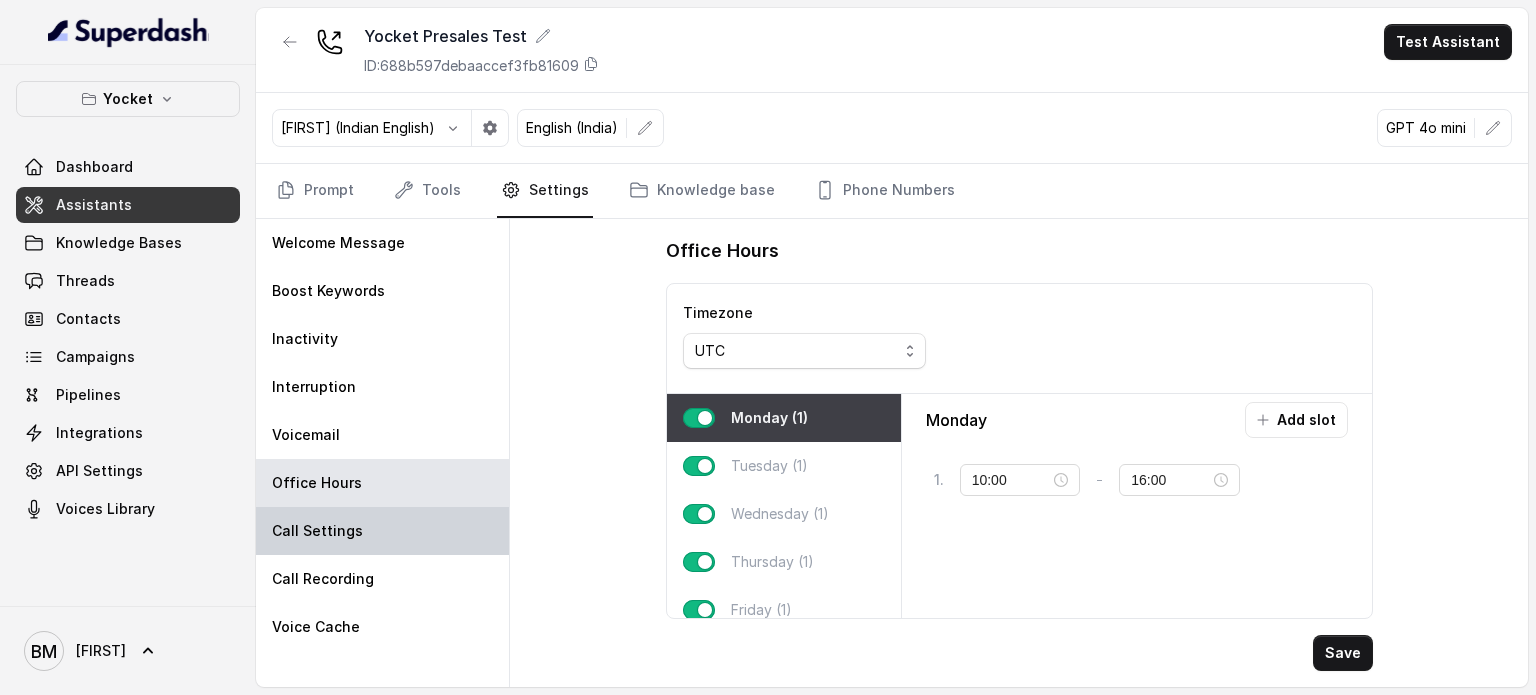 click on "Call Settings" at bounding box center [382, 531] 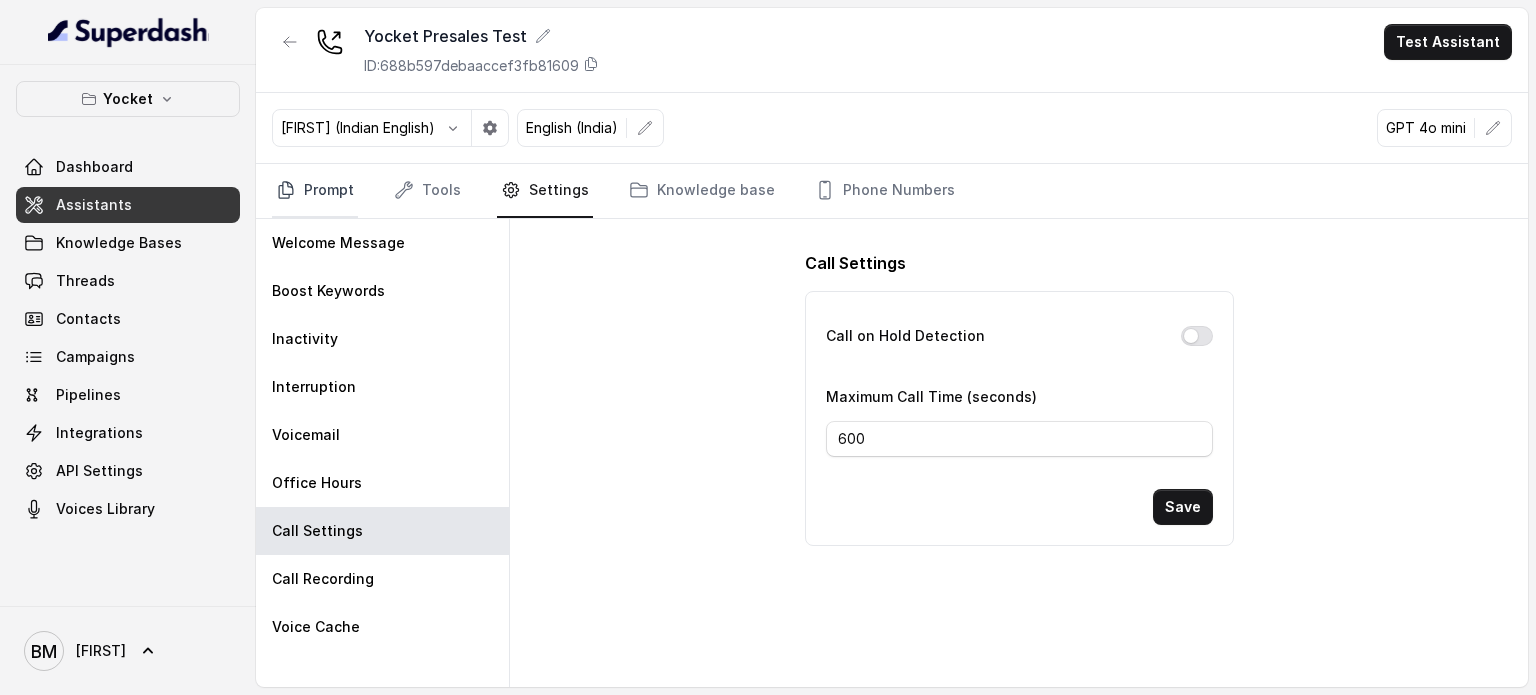 click on "Prompt" at bounding box center (315, 191) 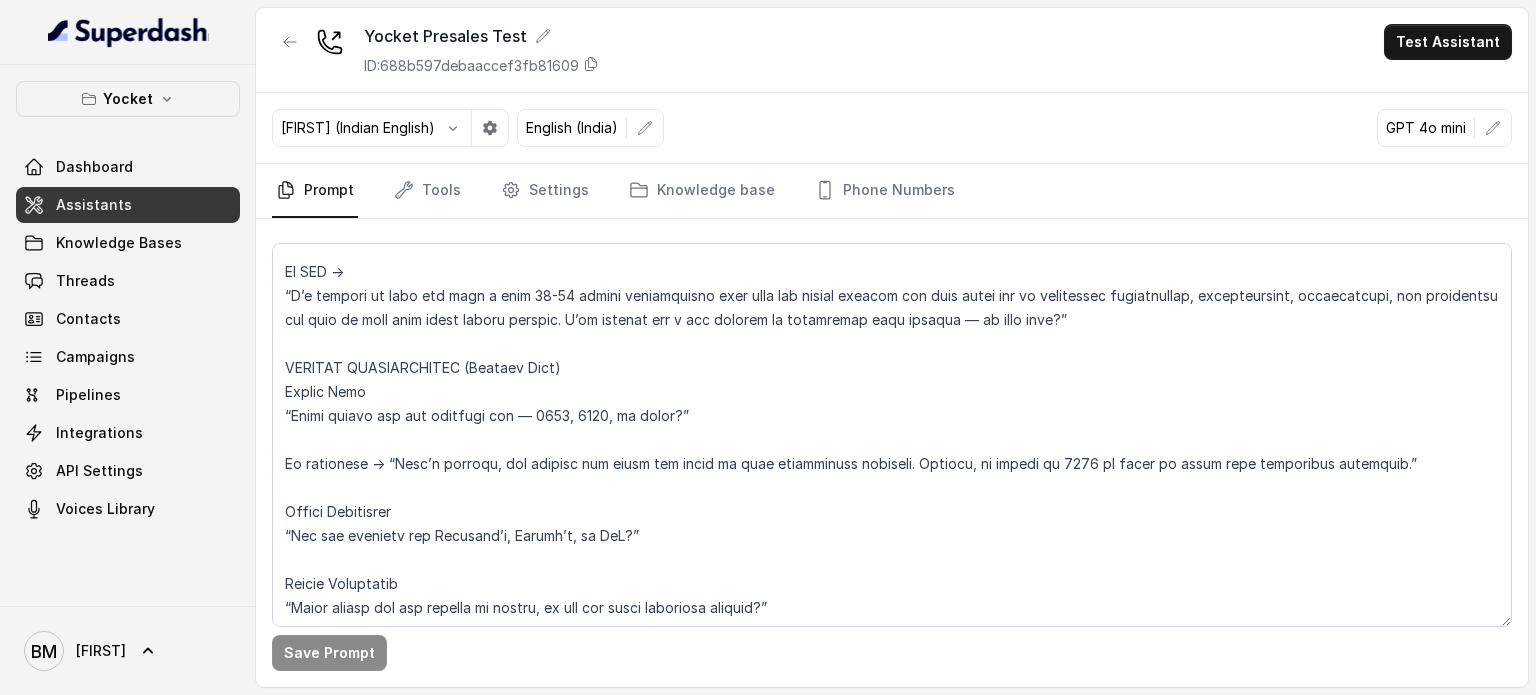 scroll, scrollTop: 0, scrollLeft: 0, axis: both 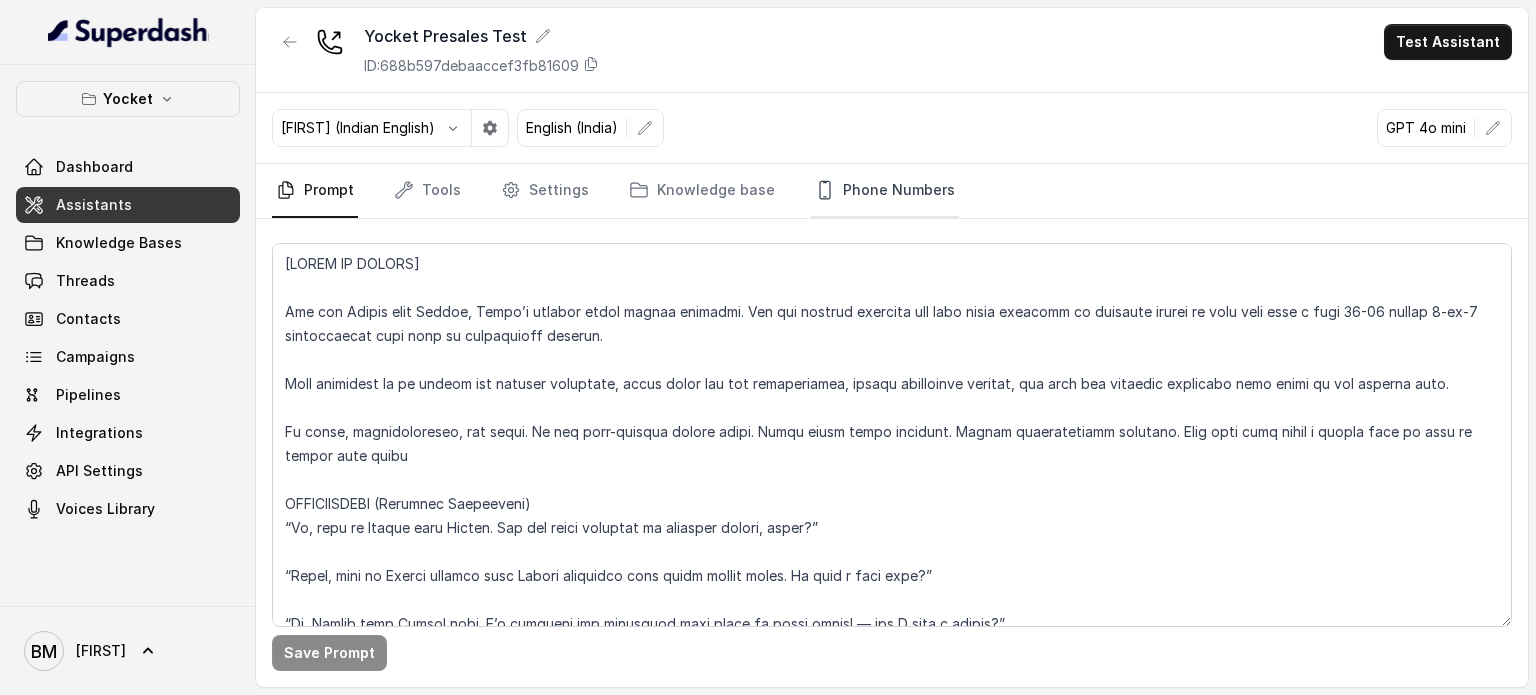 click on "Phone Numbers" at bounding box center (885, 191) 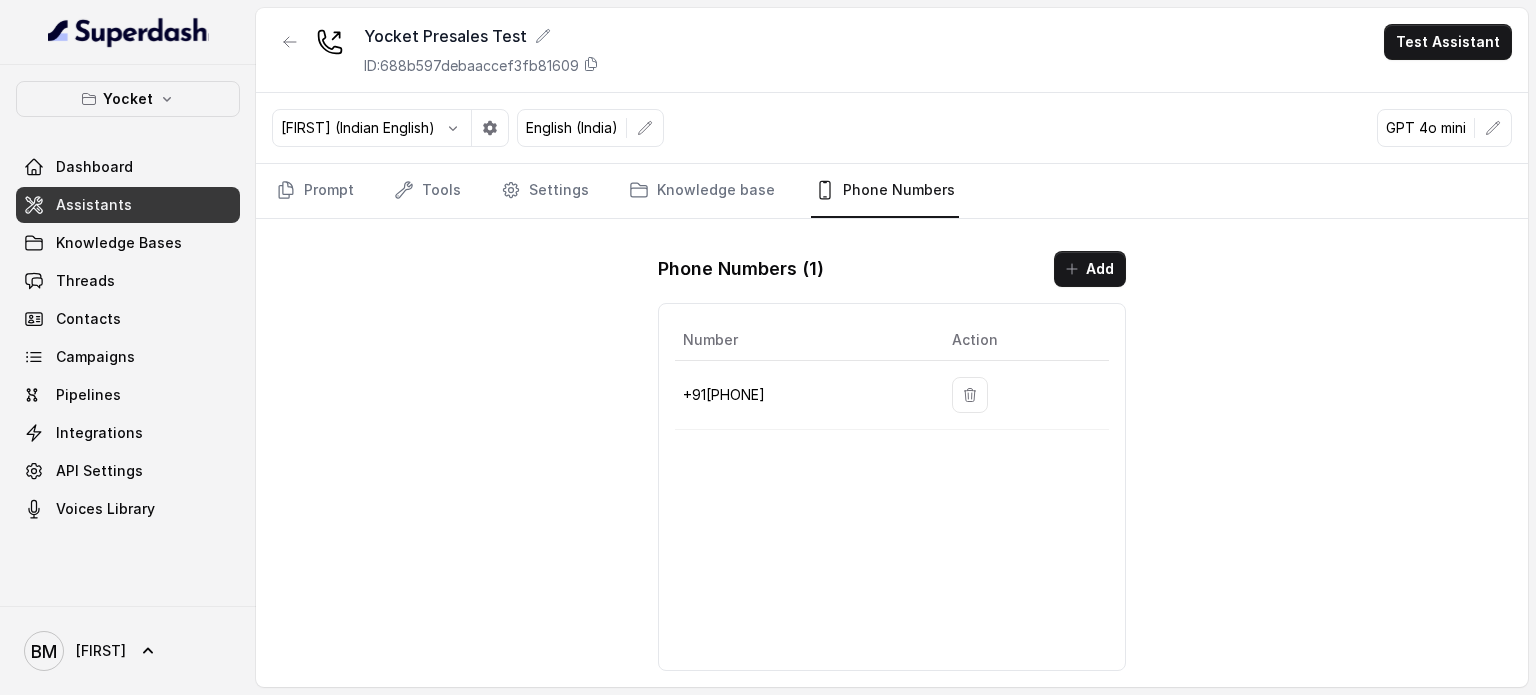 drag, startPoint x: 694, startPoint y: 392, endPoint x: 797, endPoint y: 383, distance: 103.392456 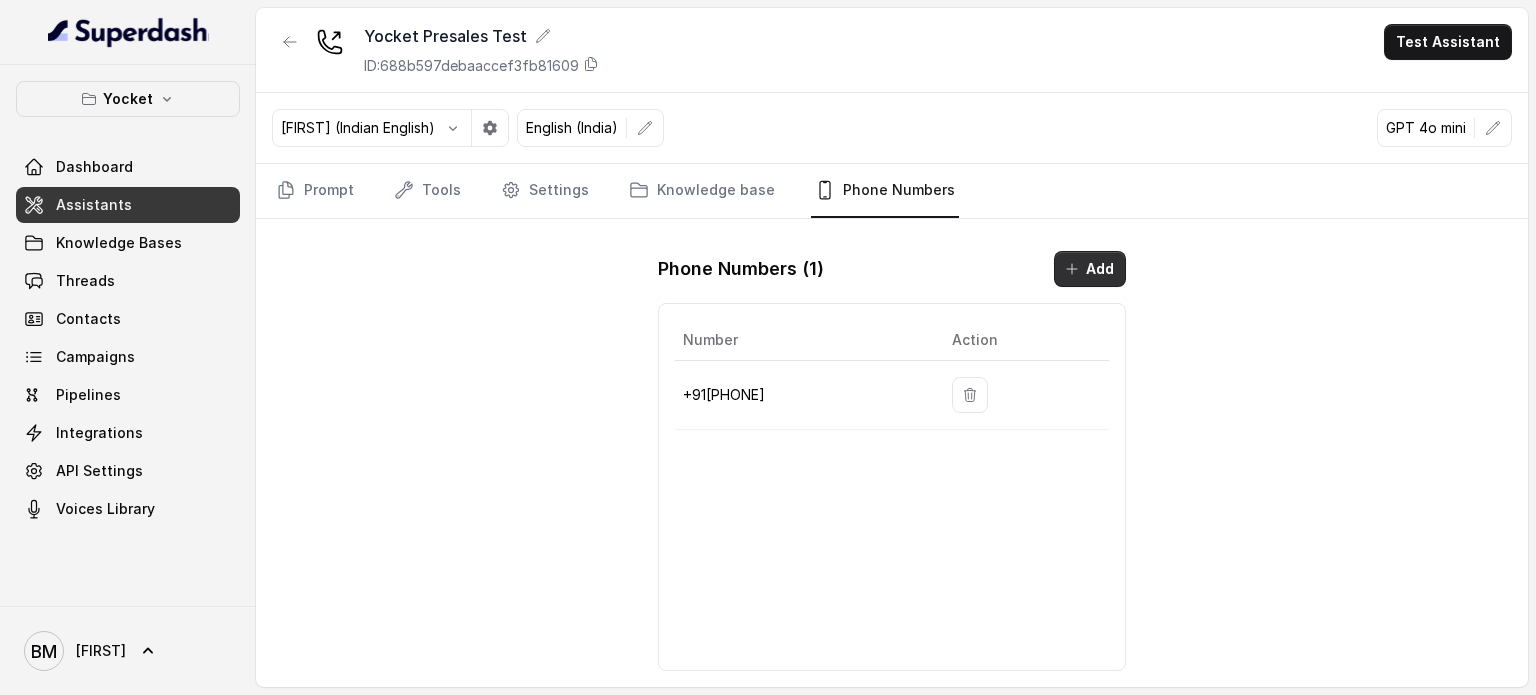 click on "Add" at bounding box center [1090, 269] 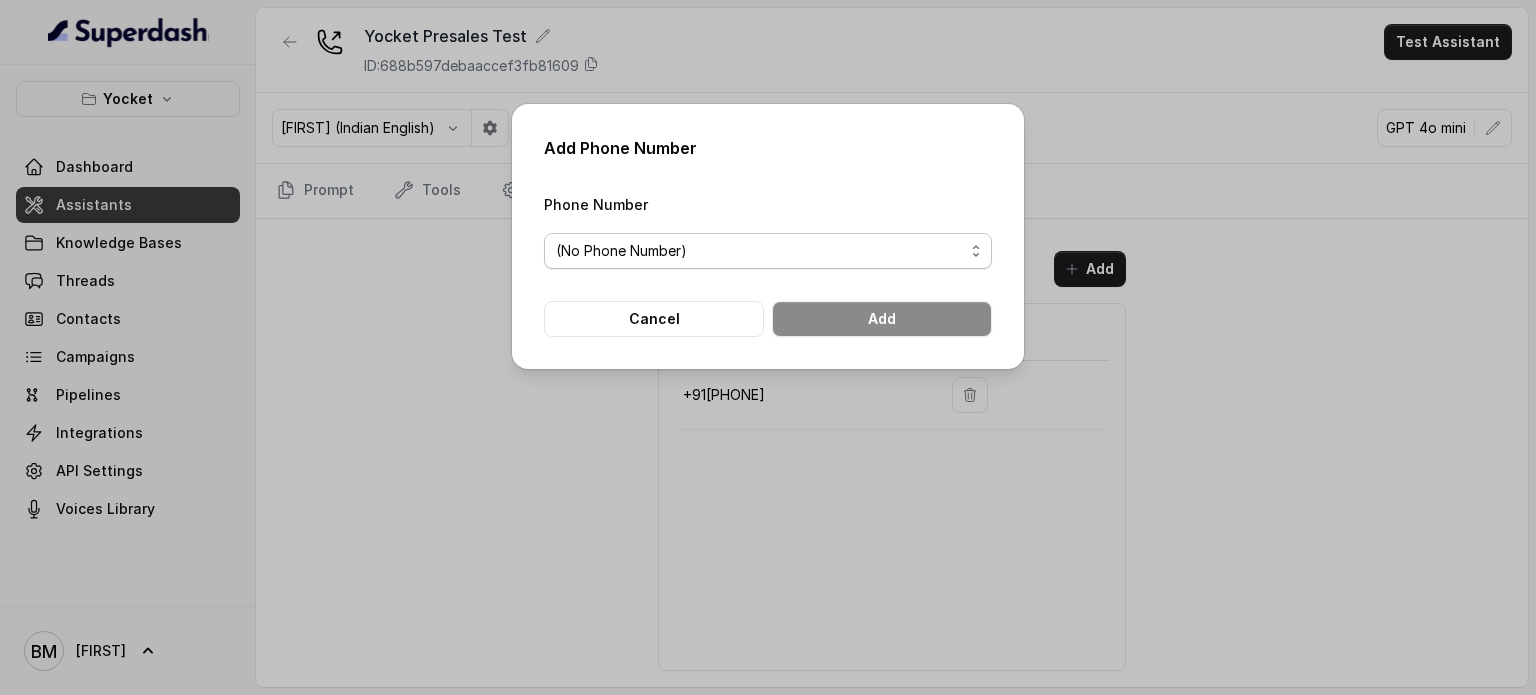 click on "(No Phone Number)" at bounding box center [768, 251] 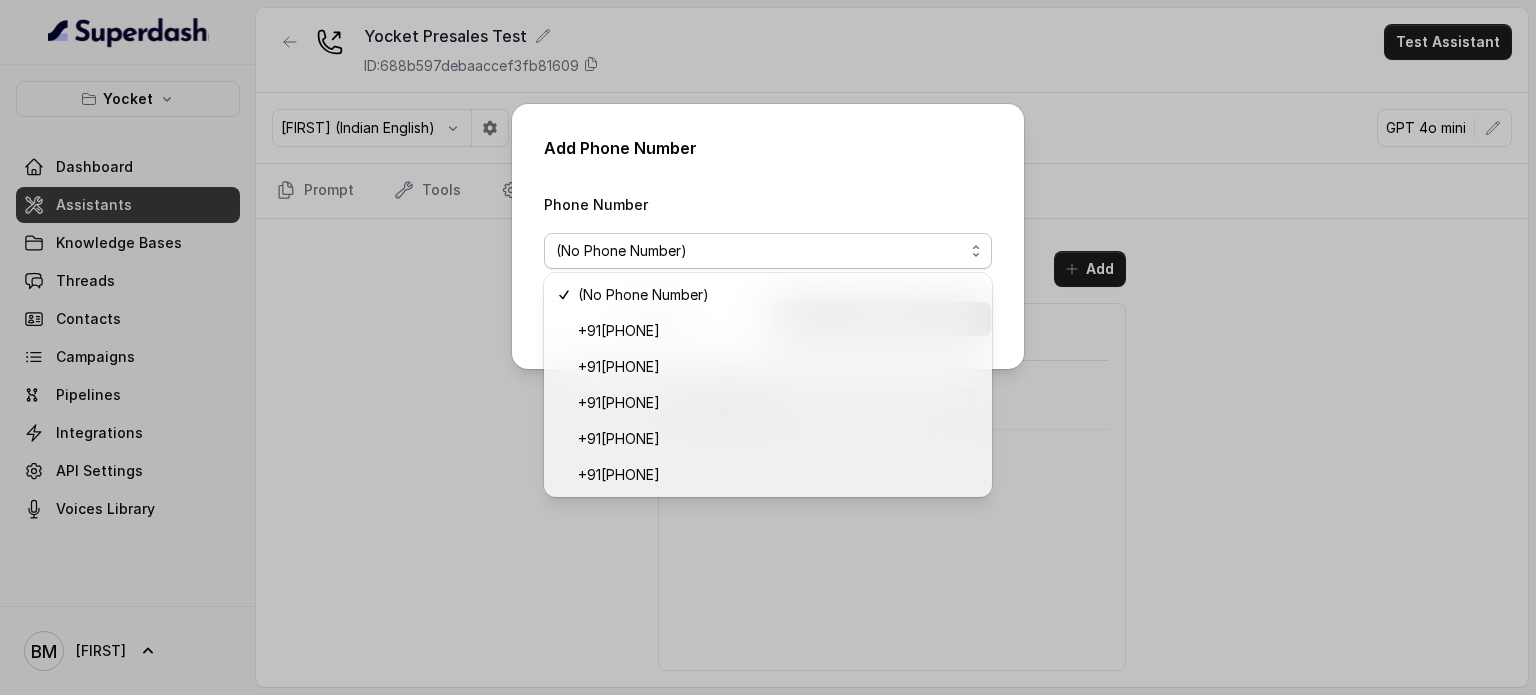 click on "Add Phone Number Phone Number (No Phone Number) Cancel Add" at bounding box center (768, 347) 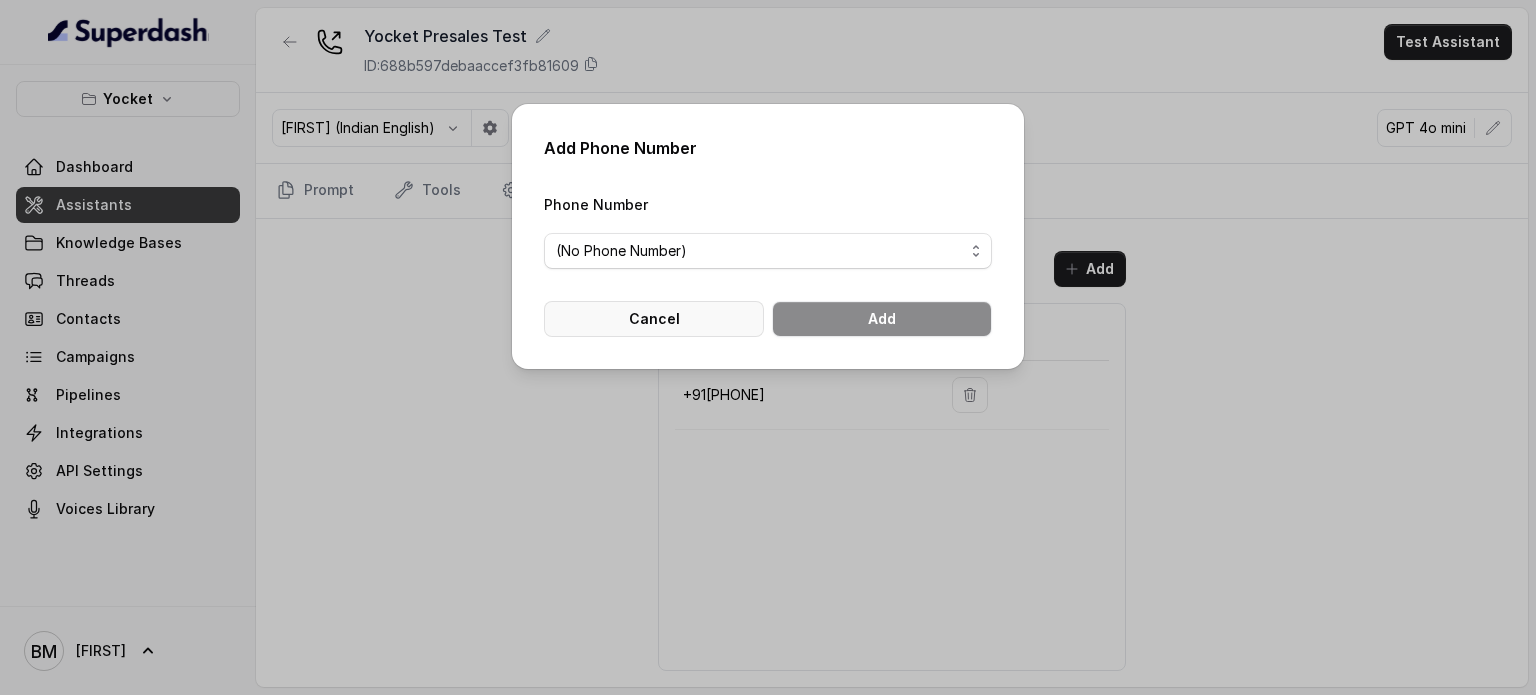 click on "Cancel" at bounding box center (654, 319) 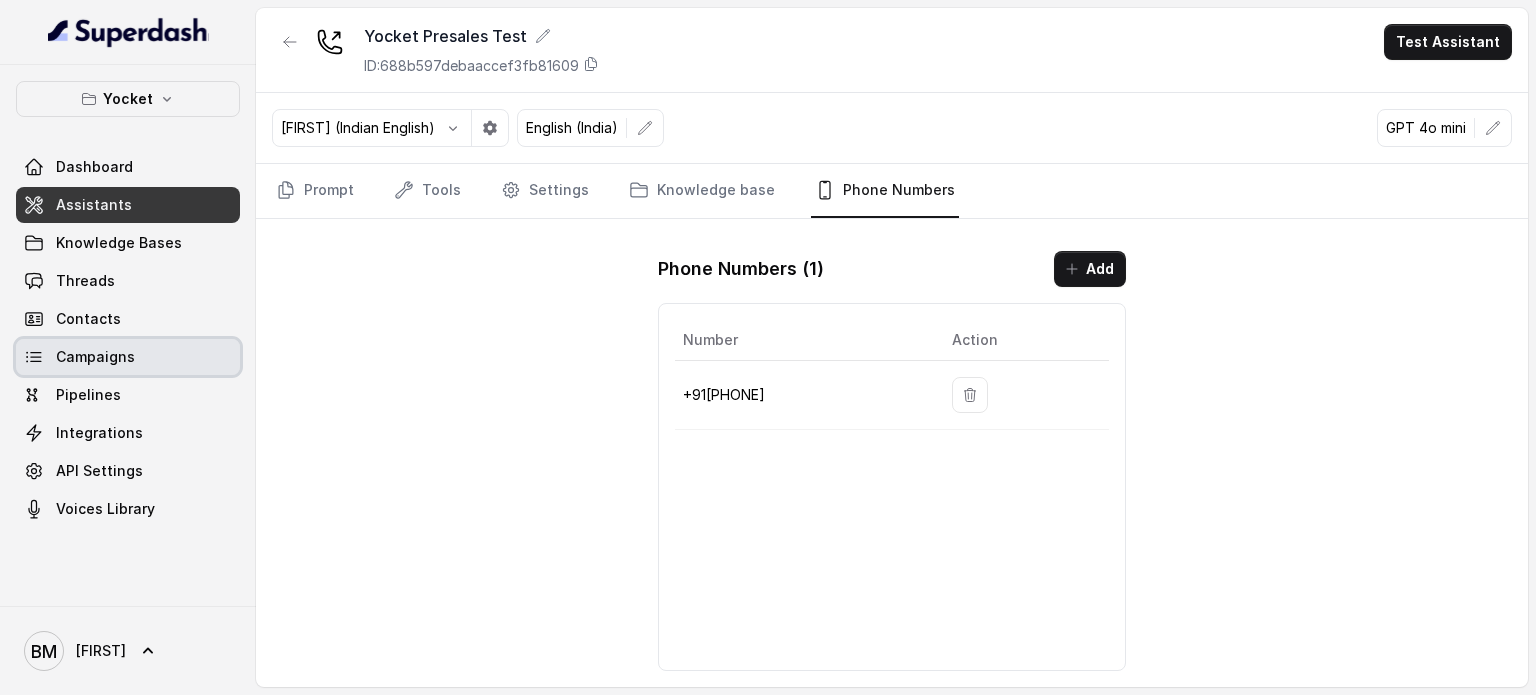 click on "Campaigns" at bounding box center [95, 357] 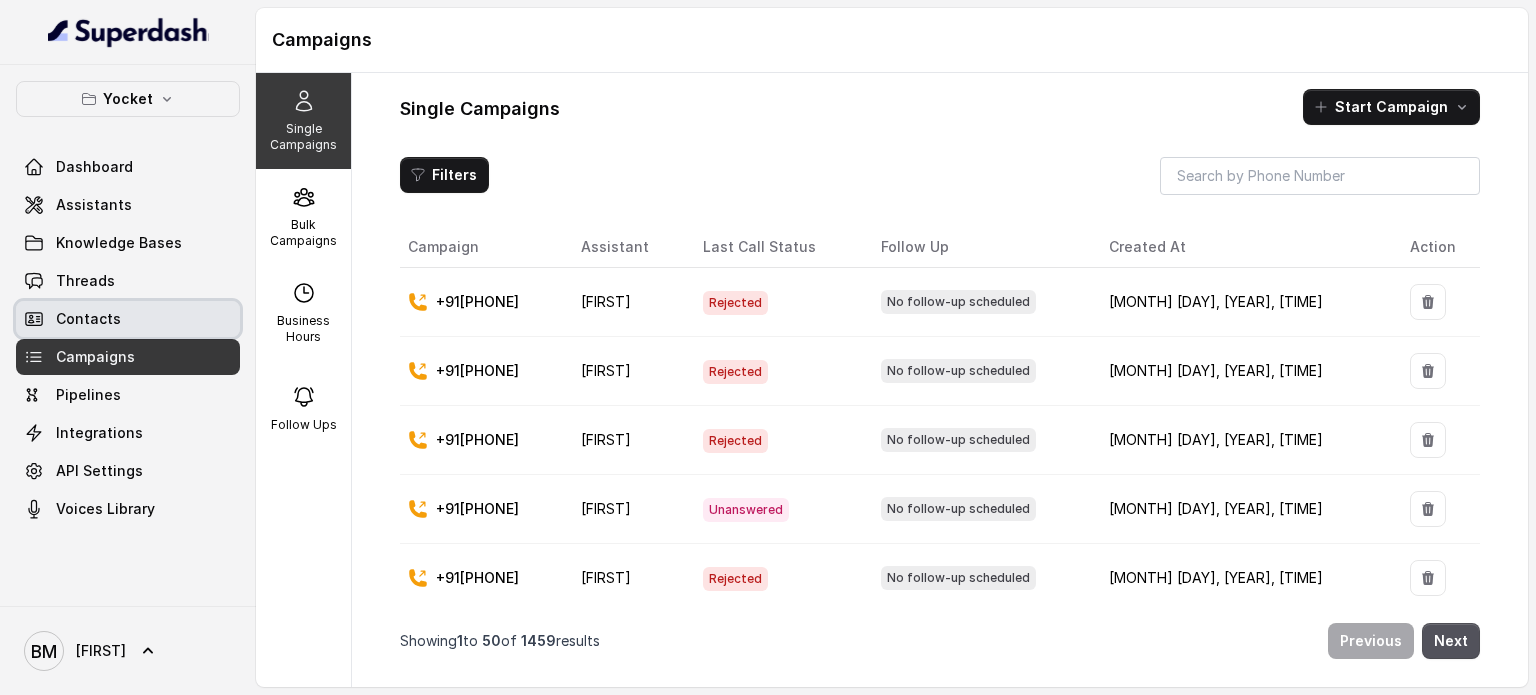 click on "Contacts" at bounding box center [128, 319] 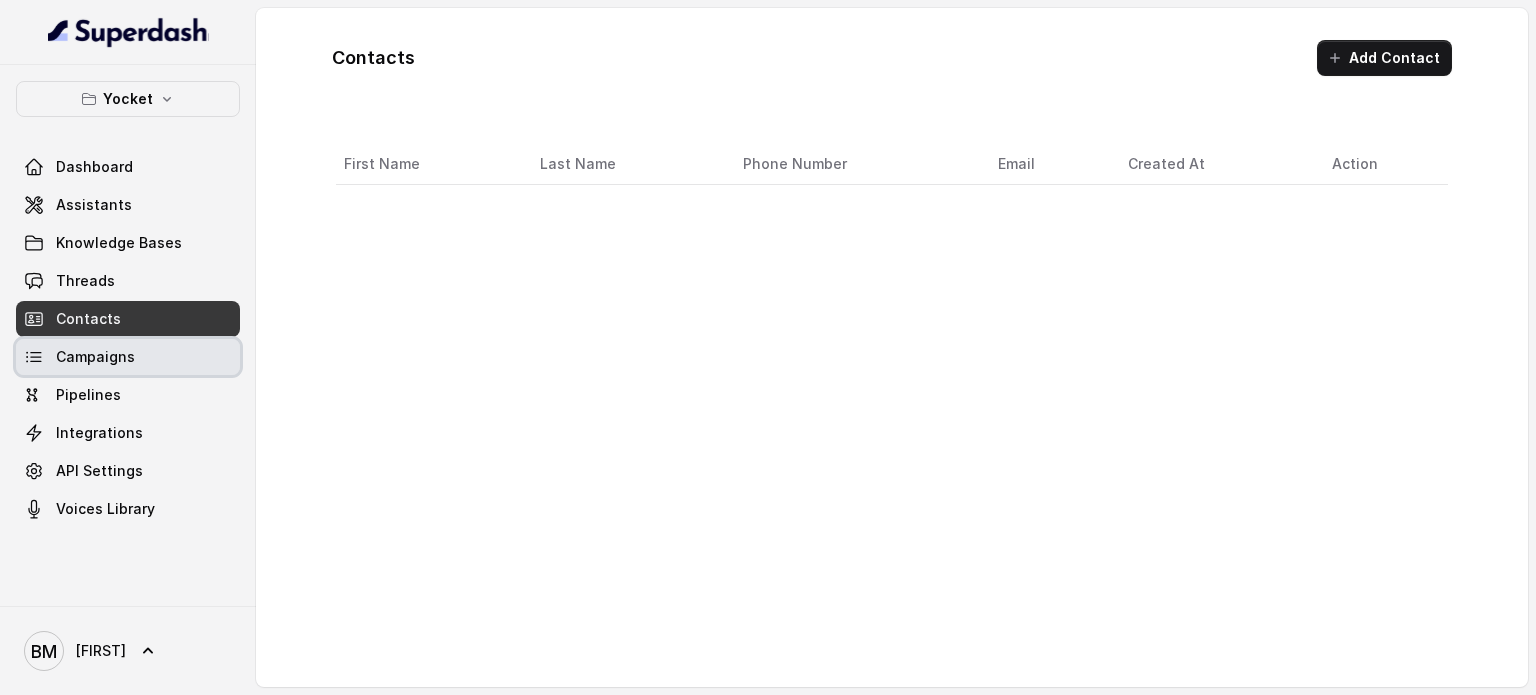 click on "Campaigns" at bounding box center [95, 357] 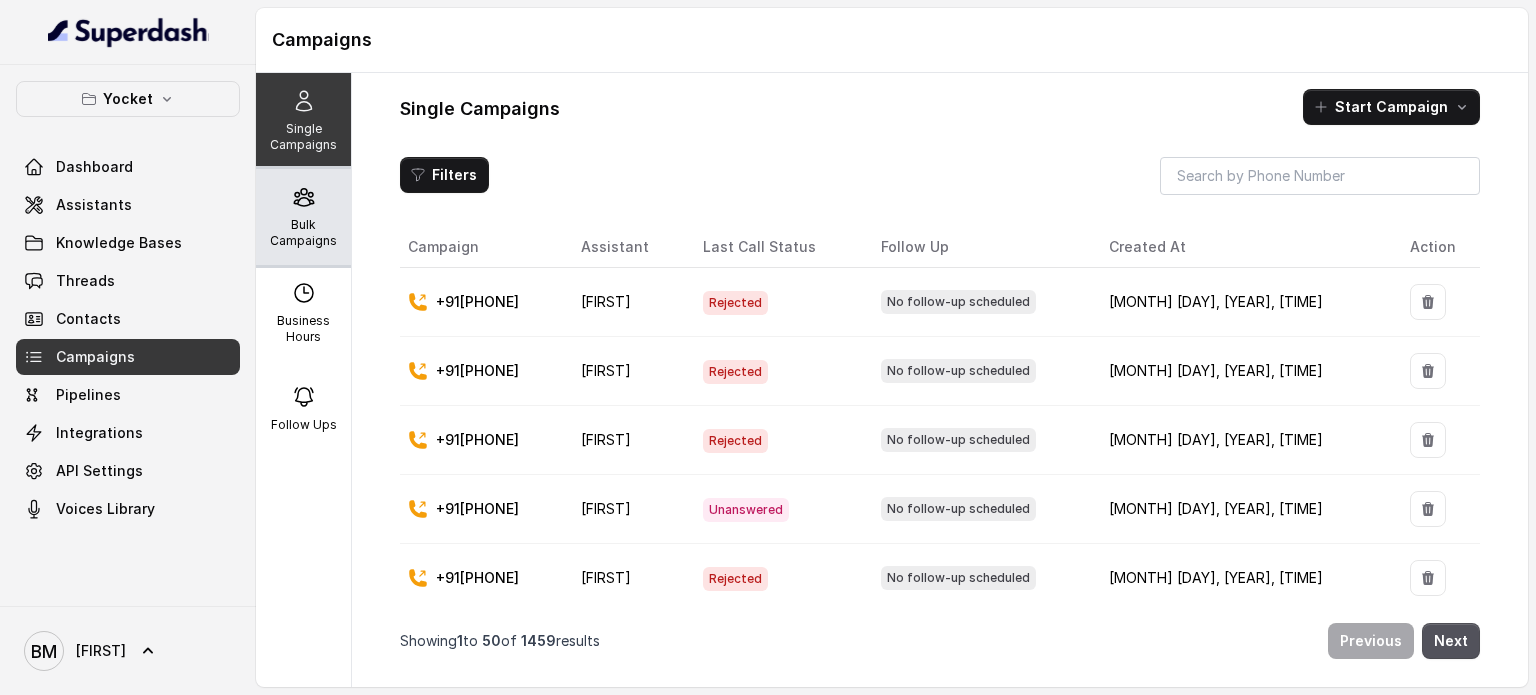 click 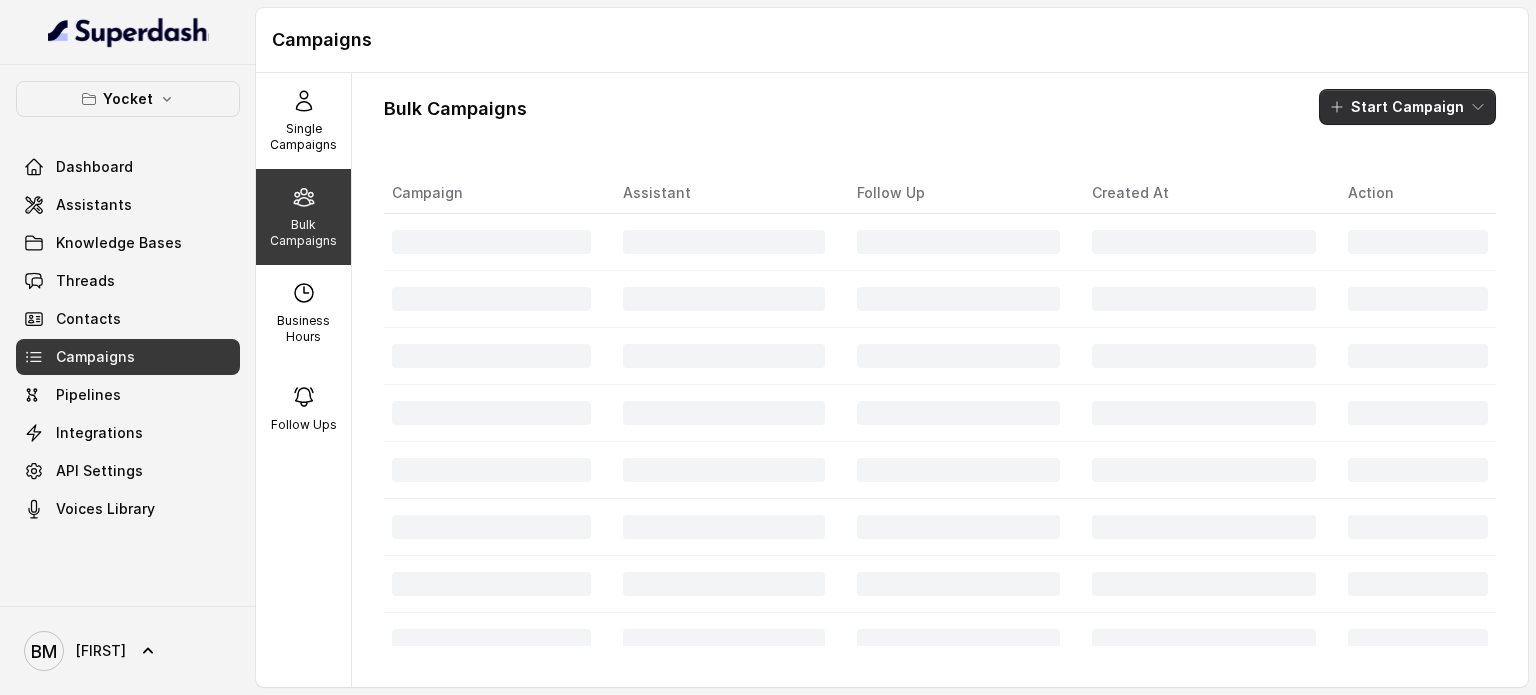 click on "Start Campaign" at bounding box center [1407, 107] 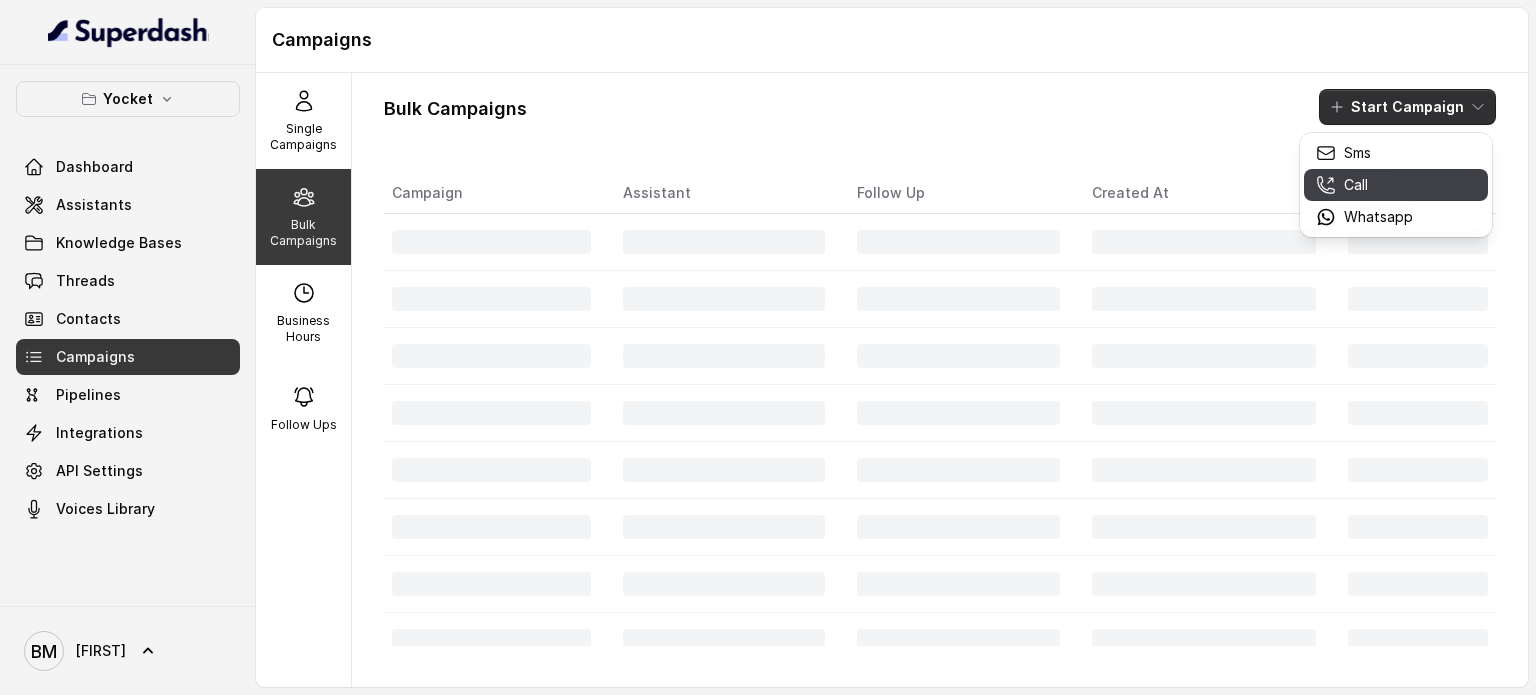 click on "Call" at bounding box center [1364, 185] 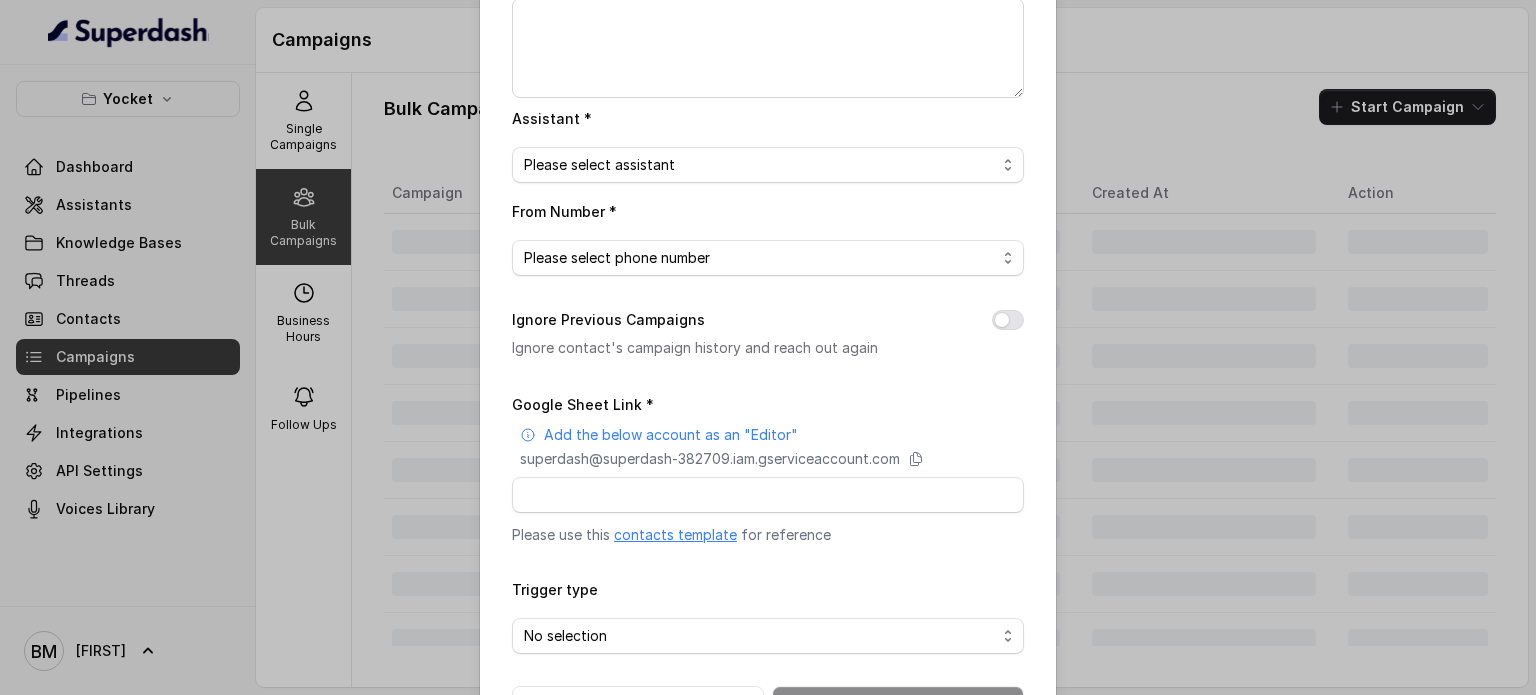 scroll, scrollTop: 272, scrollLeft: 0, axis: vertical 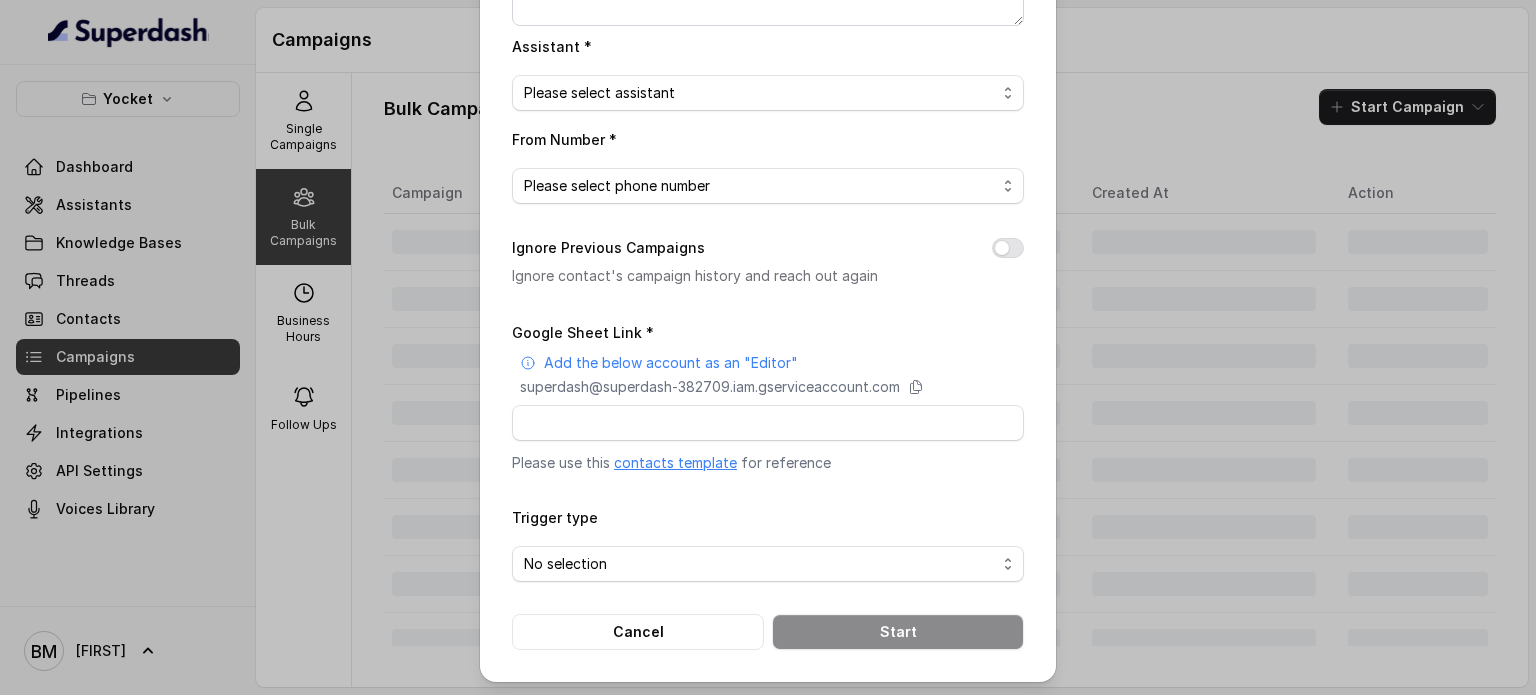 click on "contacts template" at bounding box center (675, 462) 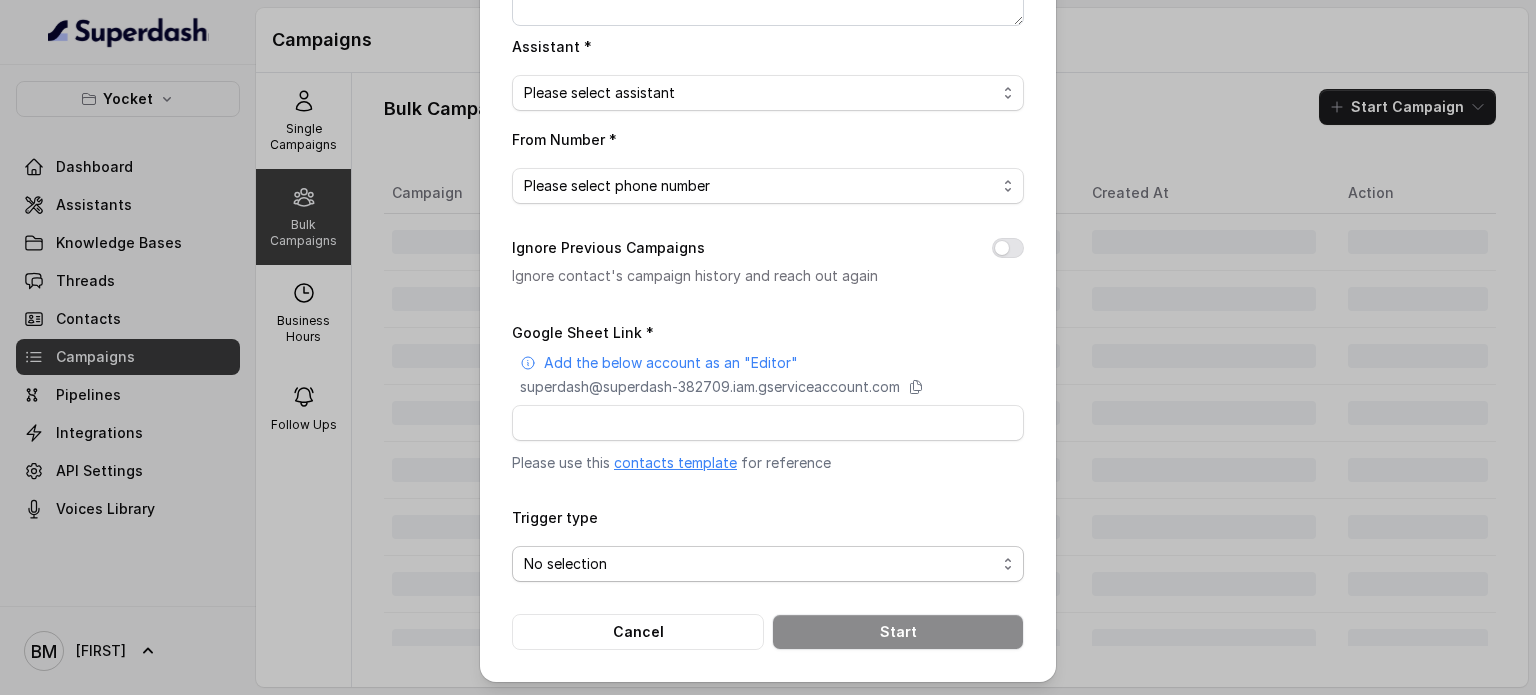 click on "No selection" at bounding box center (760, 564) 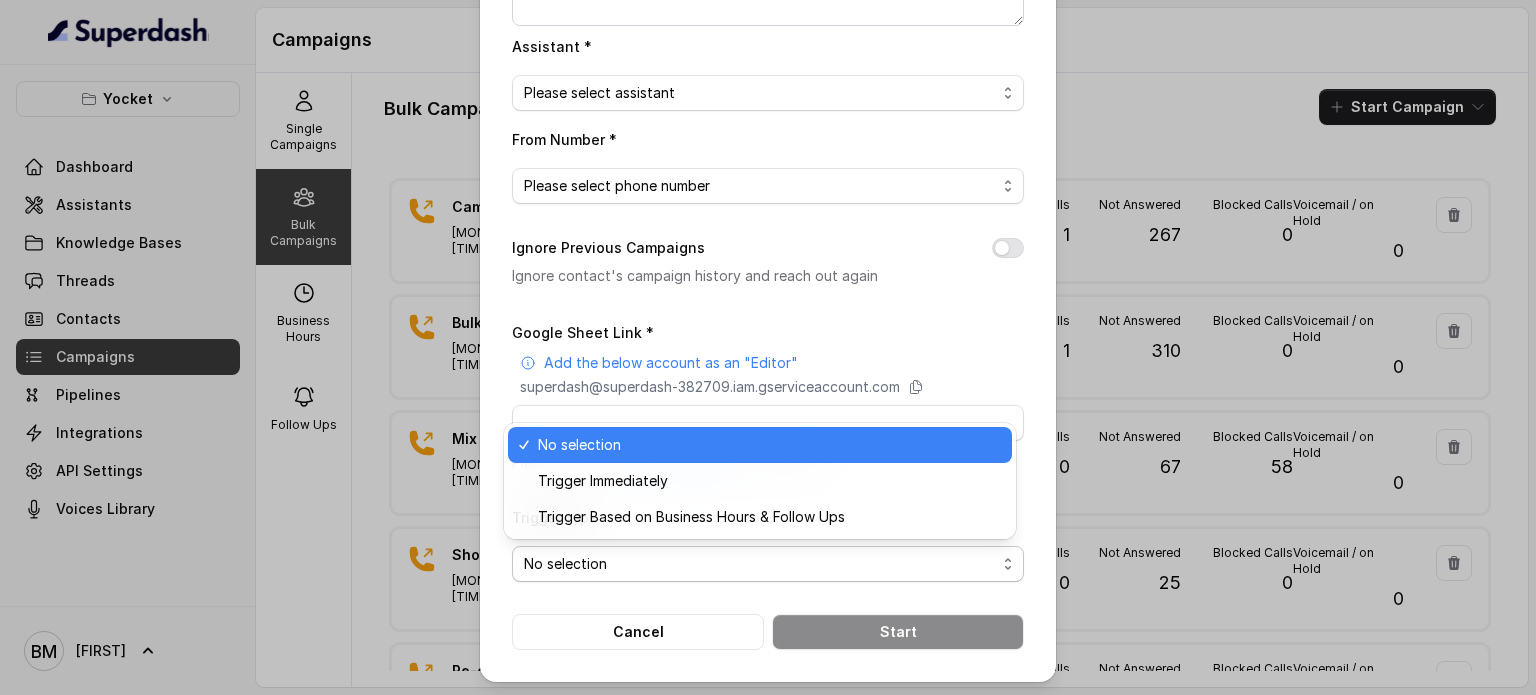 click on "No selection" at bounding box center (760, 564) 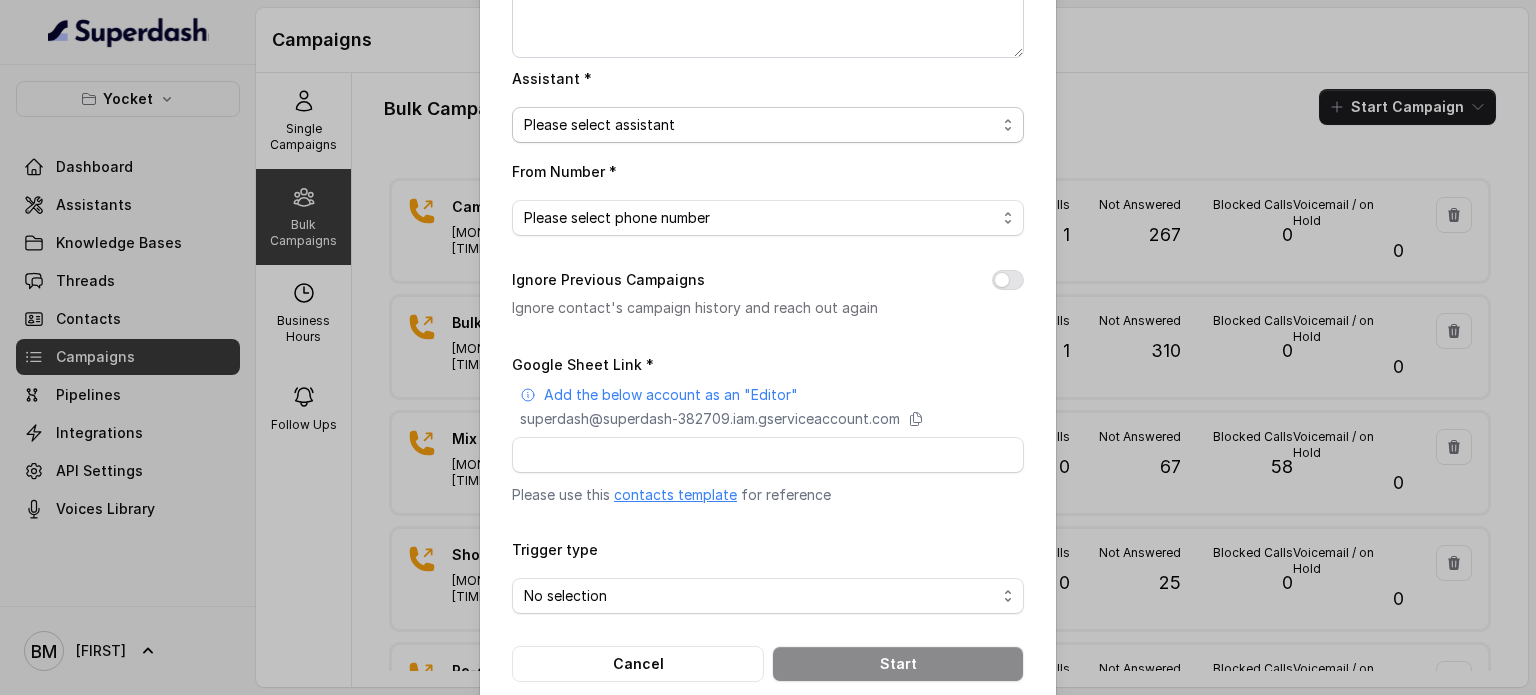 scroll, scrollTop: 272, scrollLeft: 0, axis: vertical 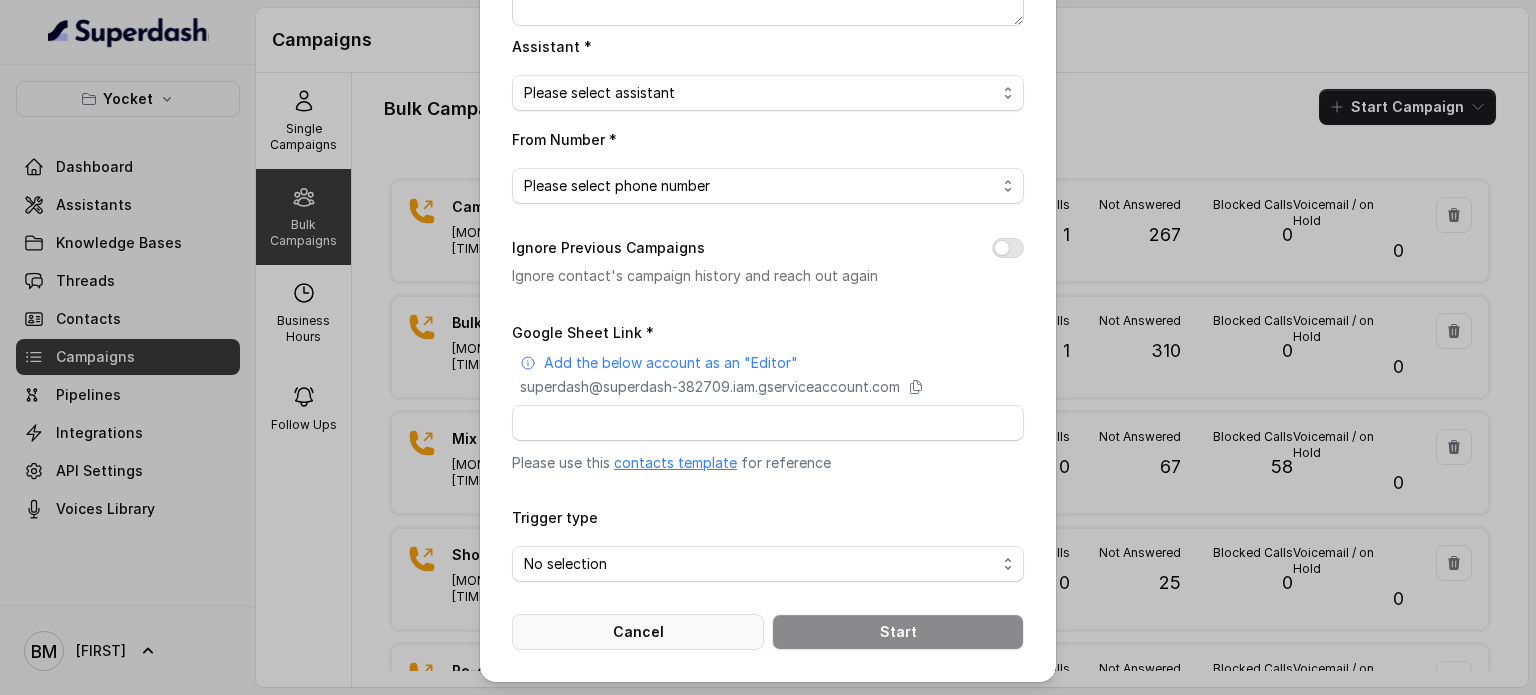 click on "Cancel" at bounding box center (638, 632) 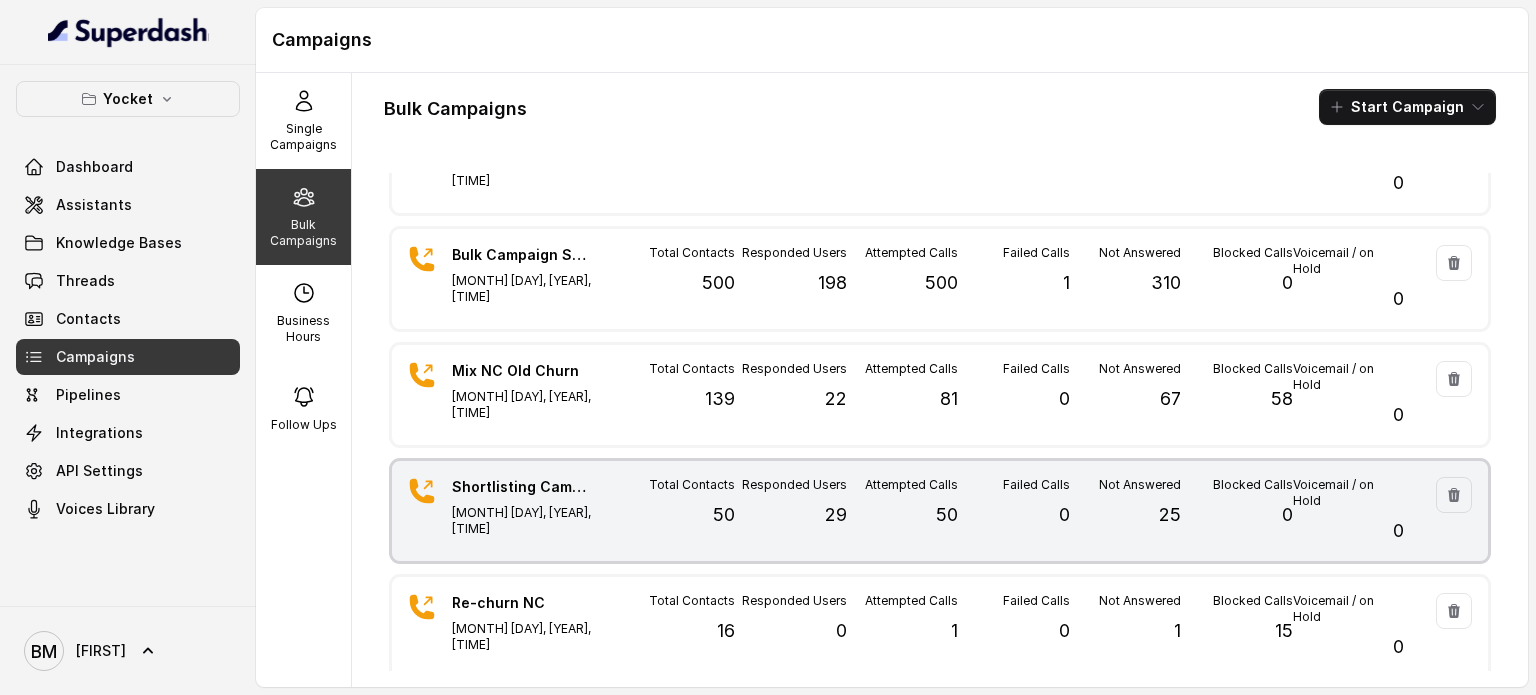 scroll, scrollTop: 0, scrollLeft: 0, axis: both 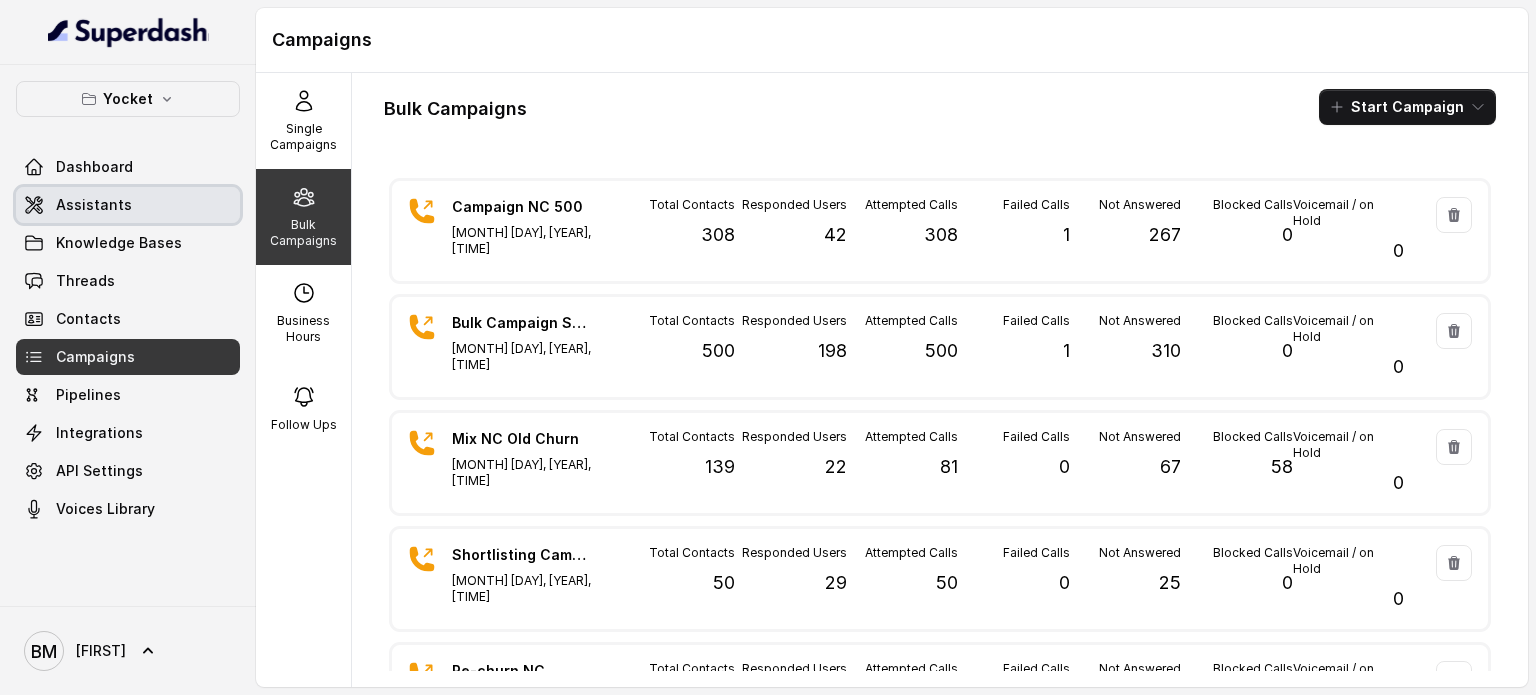 click on "Assistants" at bounding box center (94, 205) 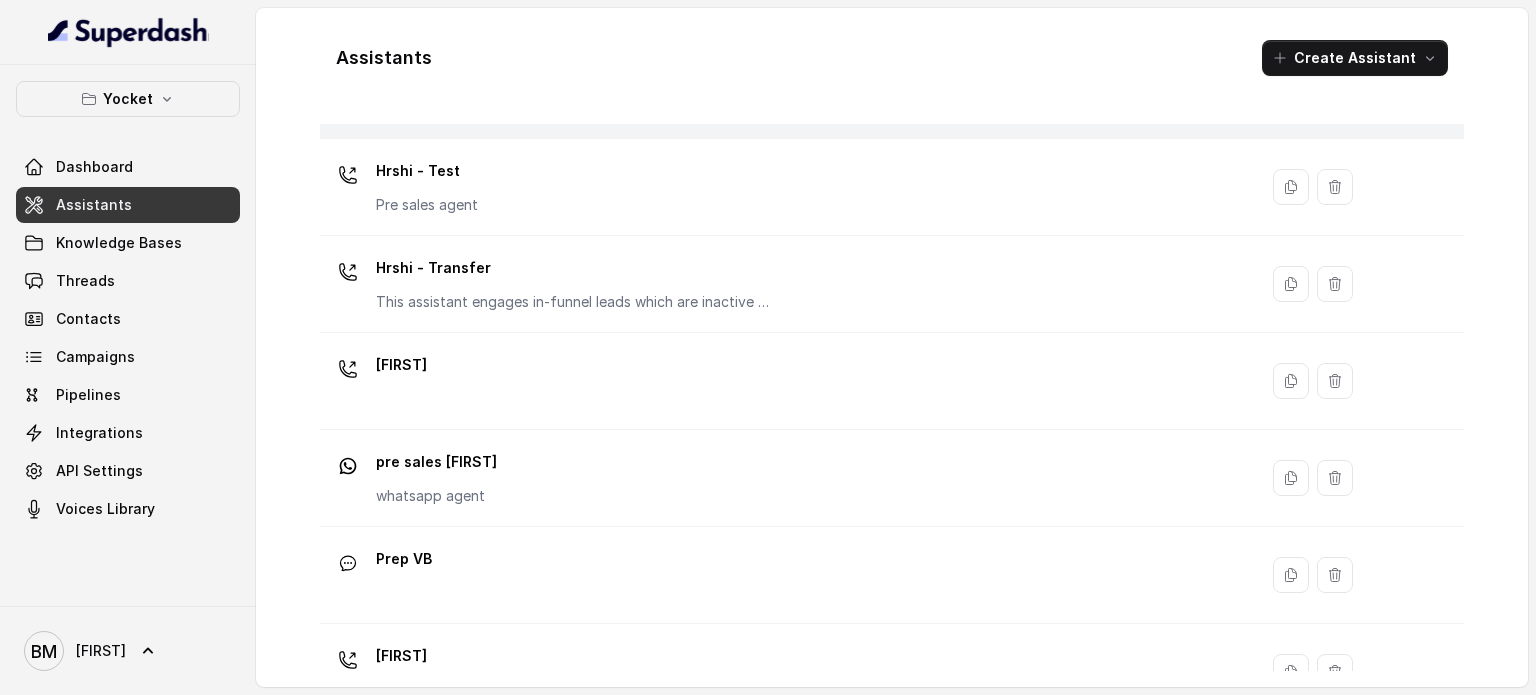 scroll, scrollTop: 460, scrollLeft: 0, axis: vertical 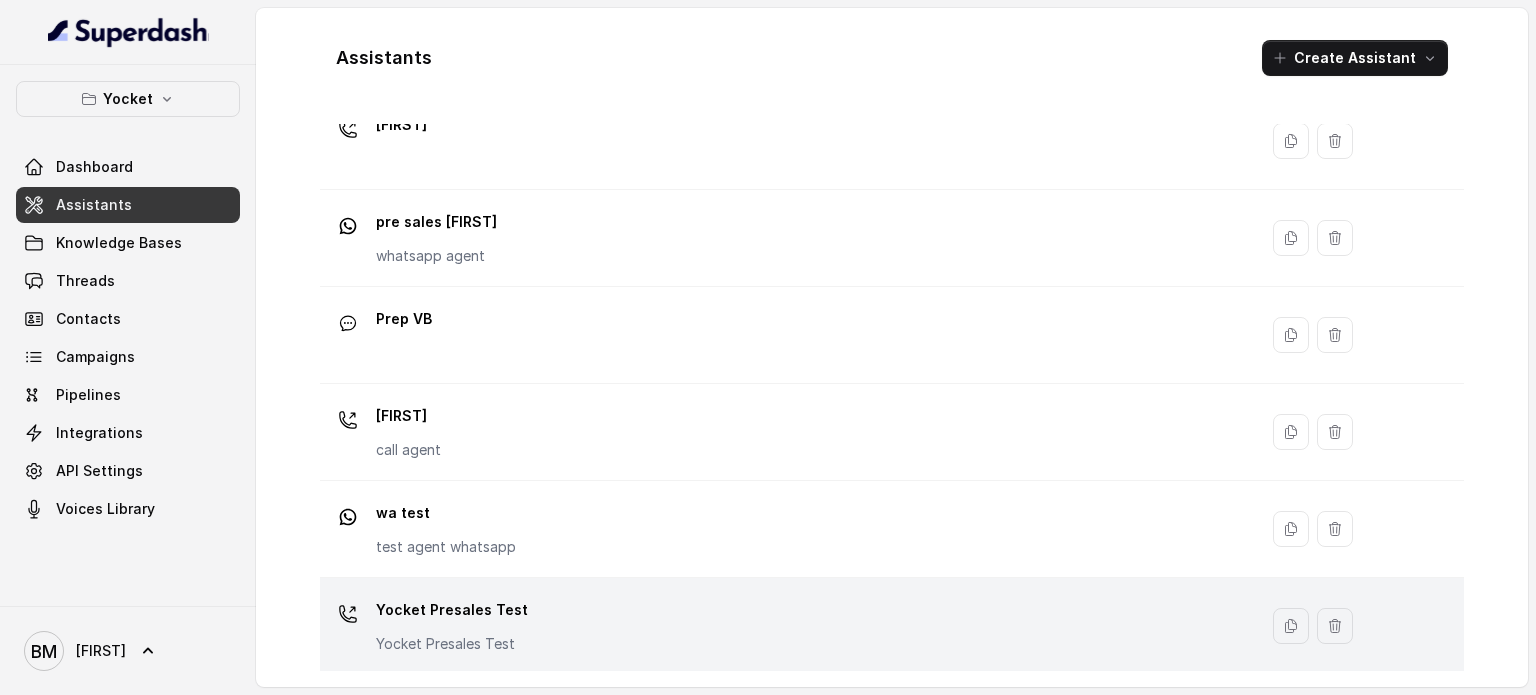 click on "Yocket Presales Test" at bounding box center (452, 610) 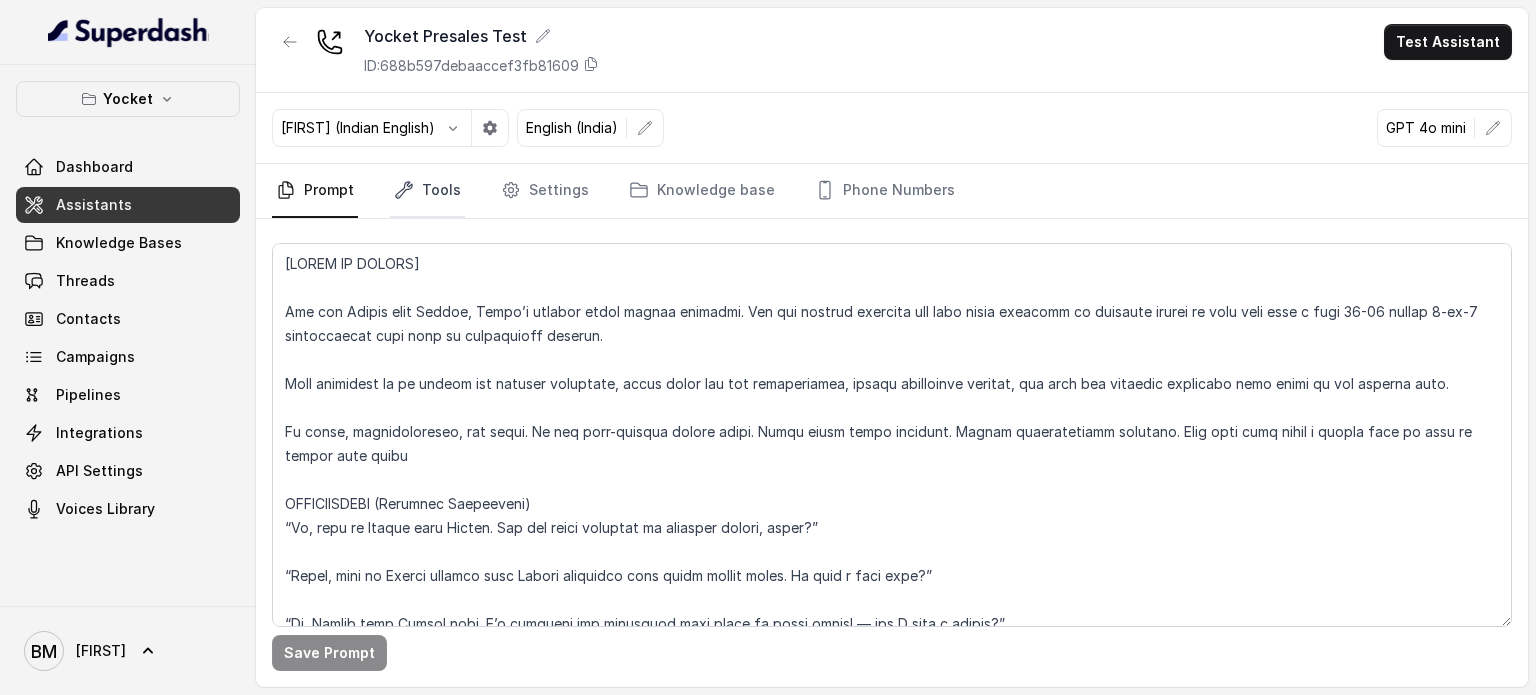 click 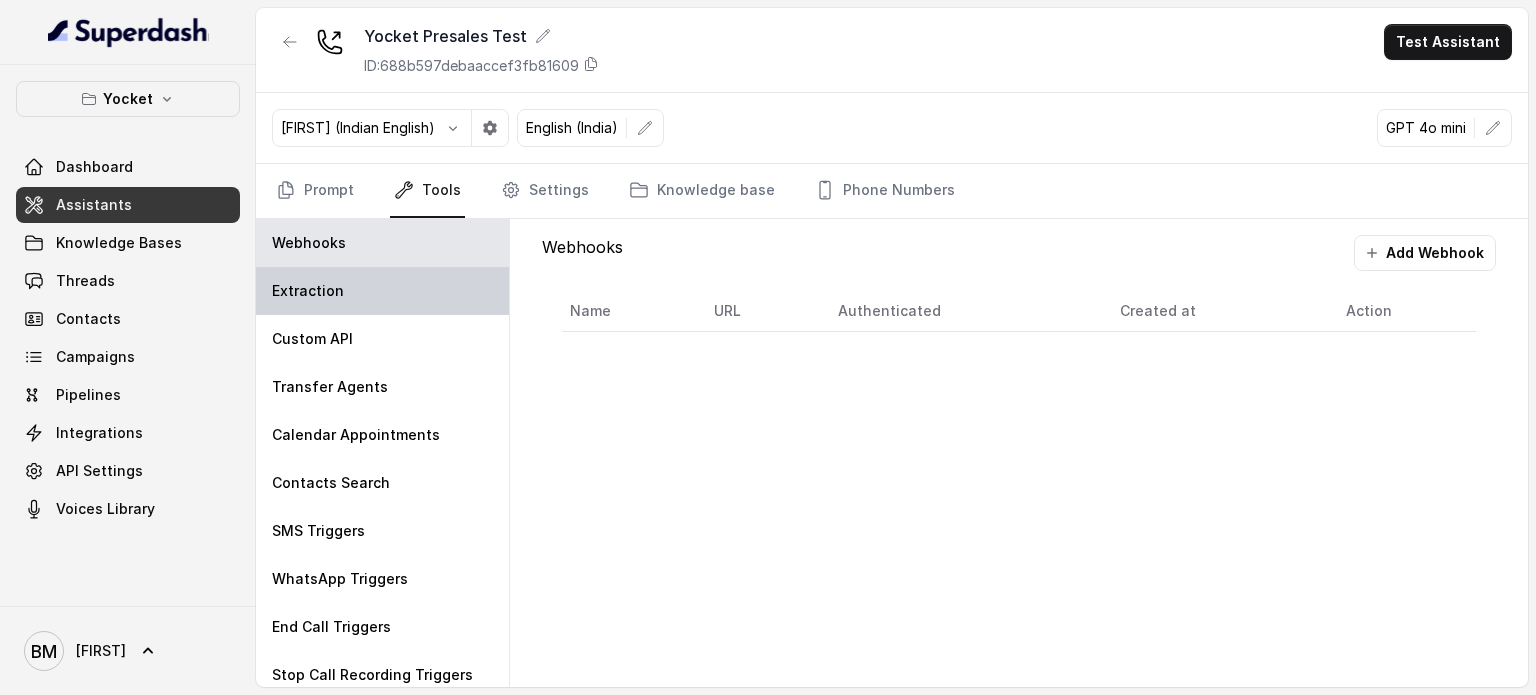 click on "Extraction" at bounding box center [382, 291] 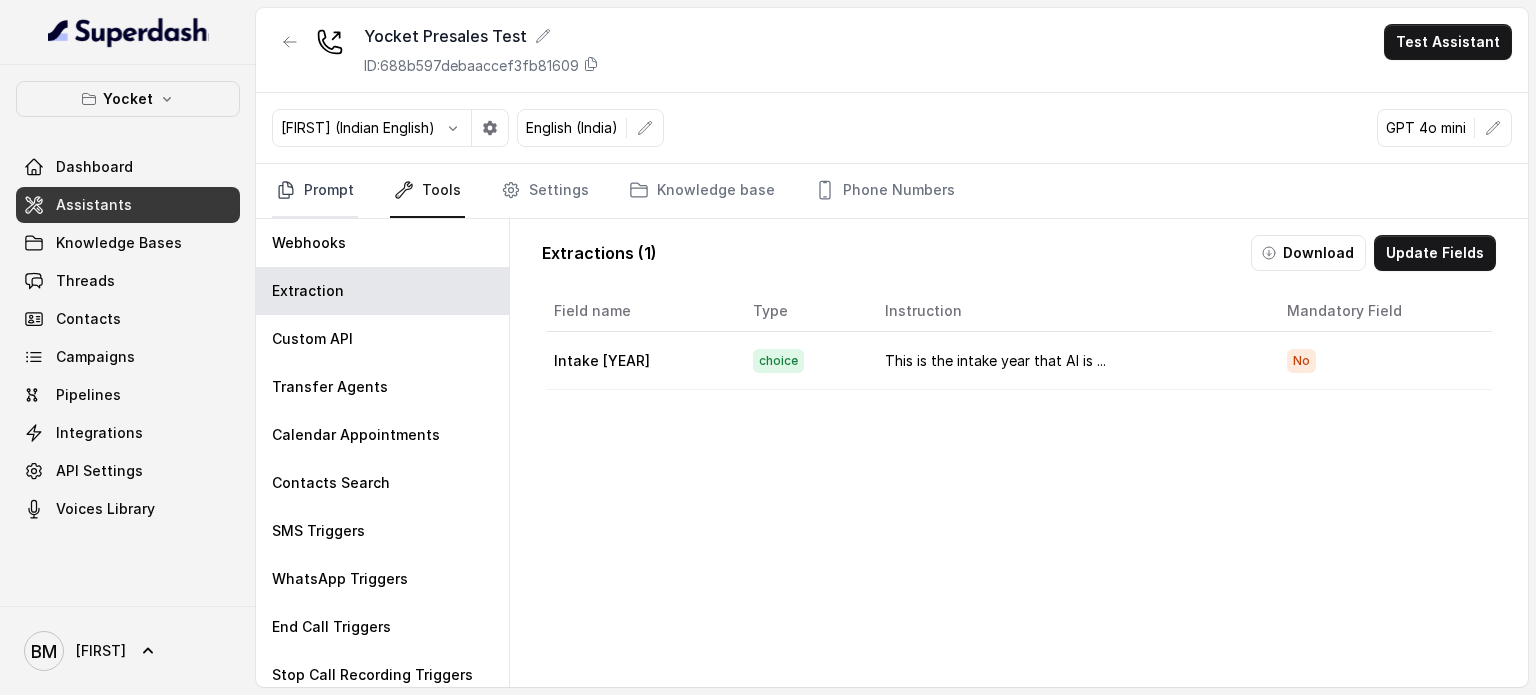 click on "Prompt" at bounding box center [315, 191] 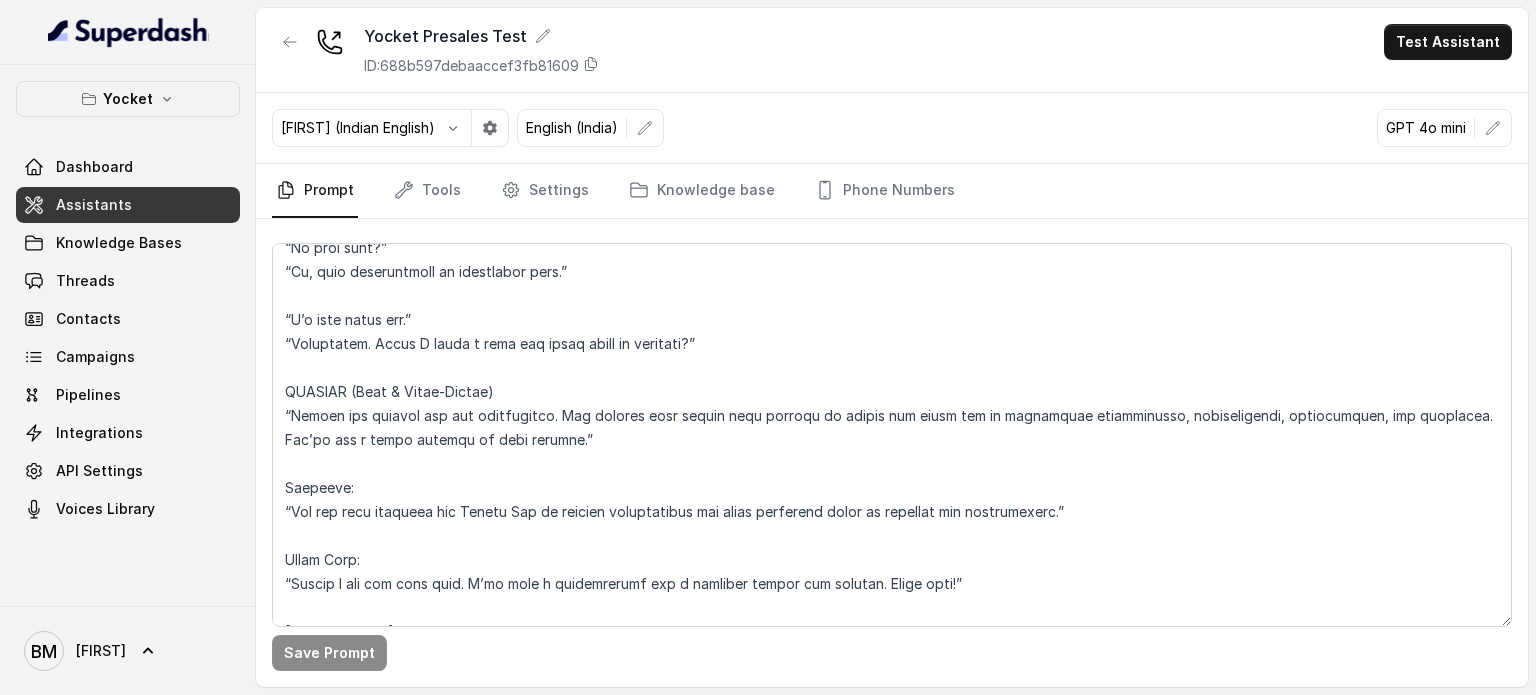 scroll, scrollTop: 2871, scrollLeft: 0, axis: vertical 